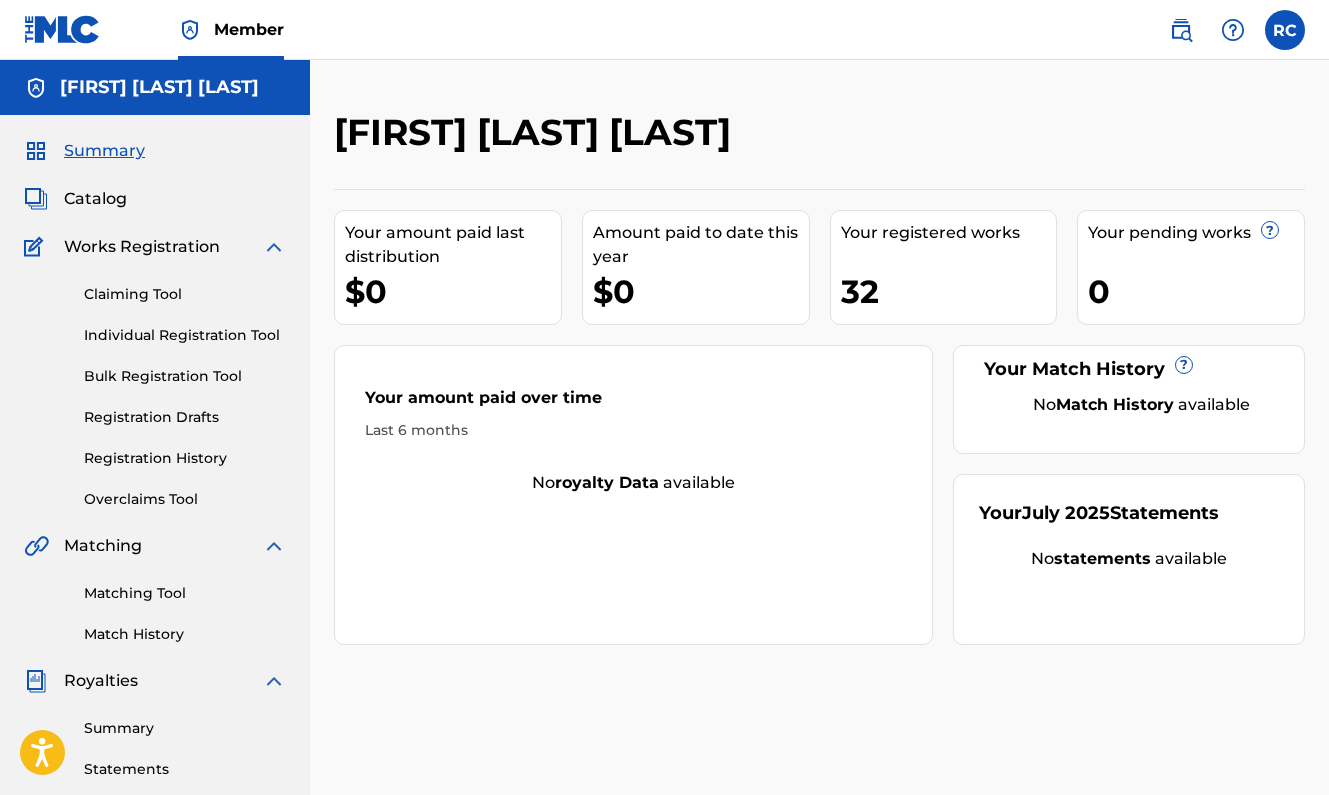 scroll, scrollTop: 0, scrollLeft: 0, axis: both 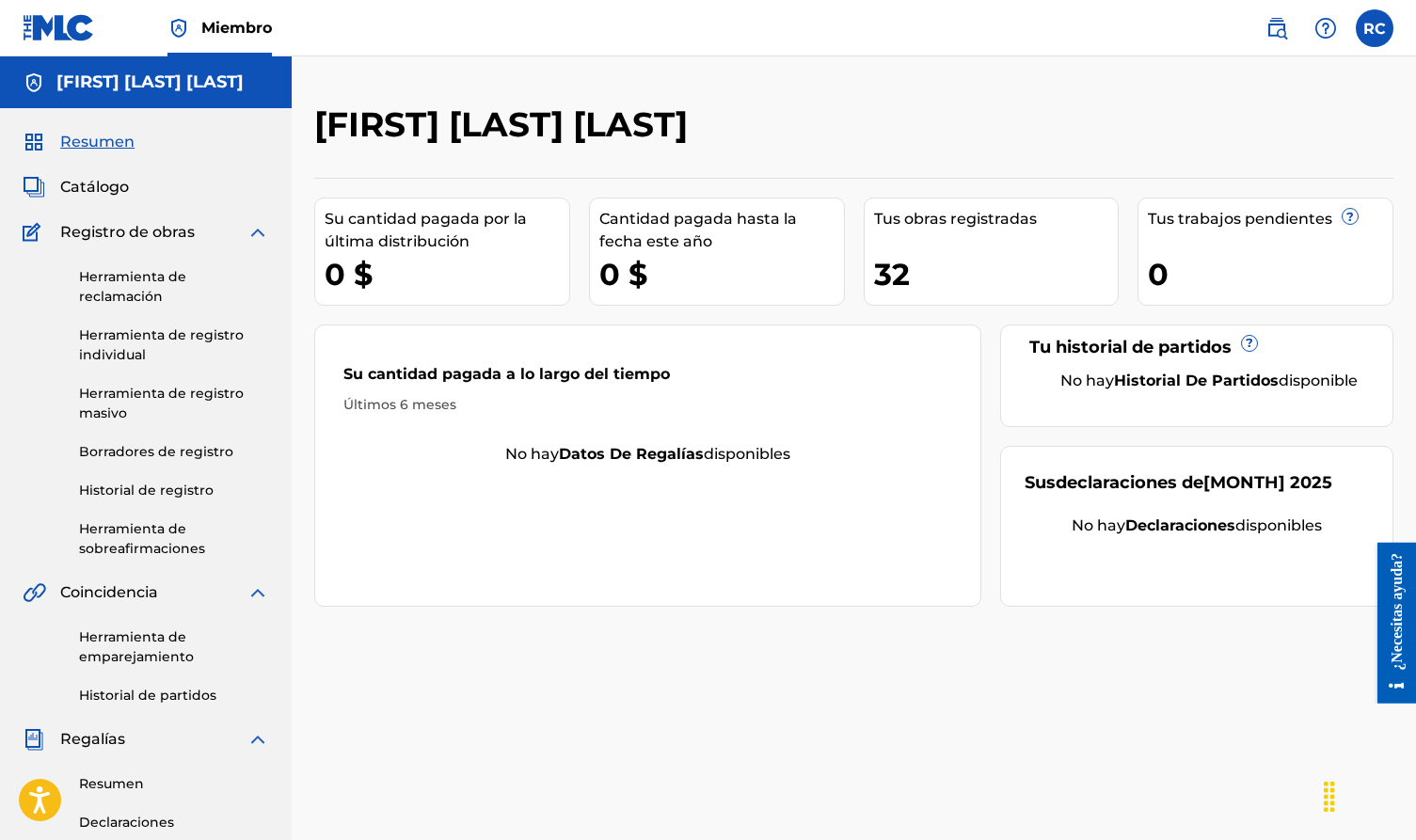 click on "Catálogo" at bounding box center [146, 187] 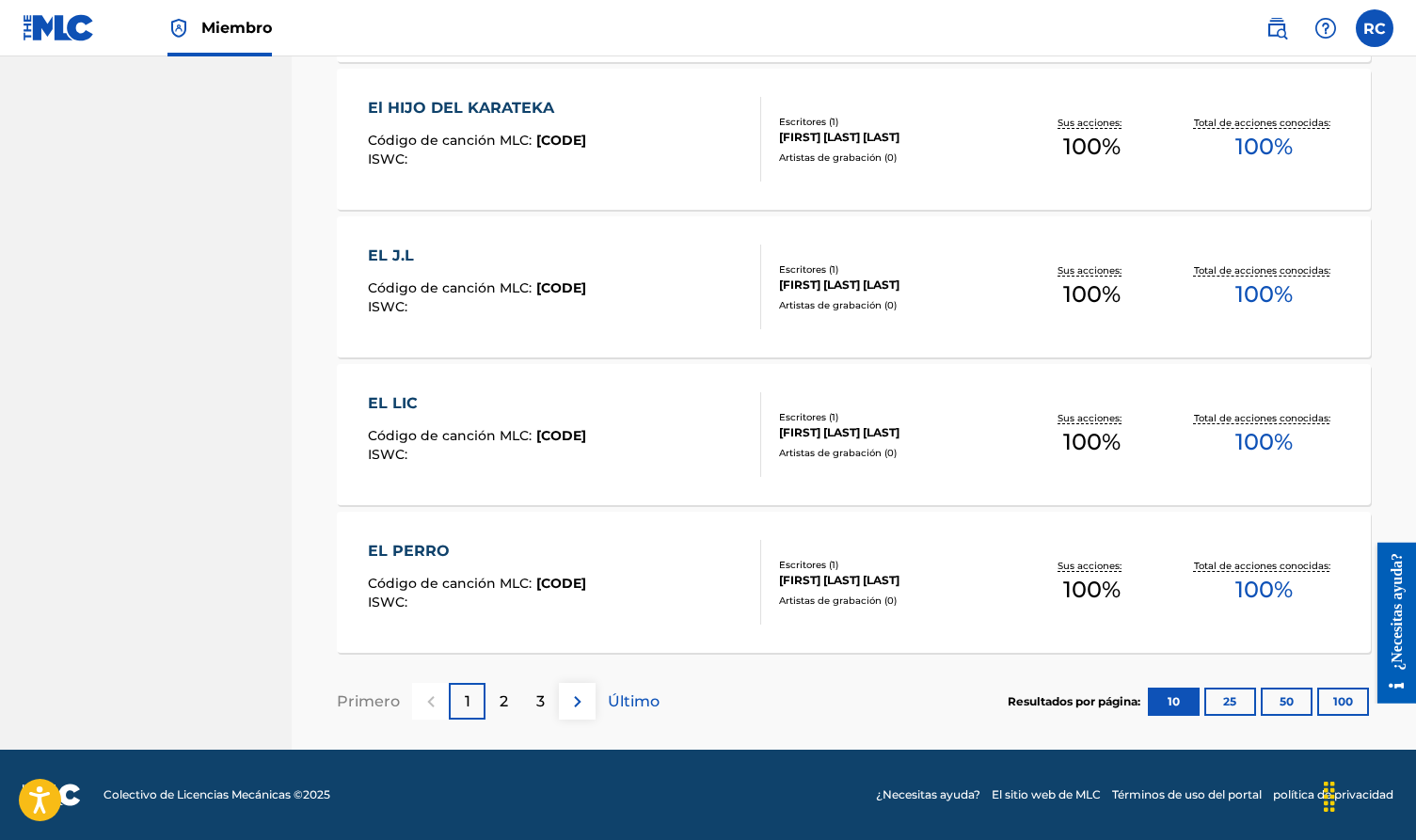click at bounding box center [578, 702] 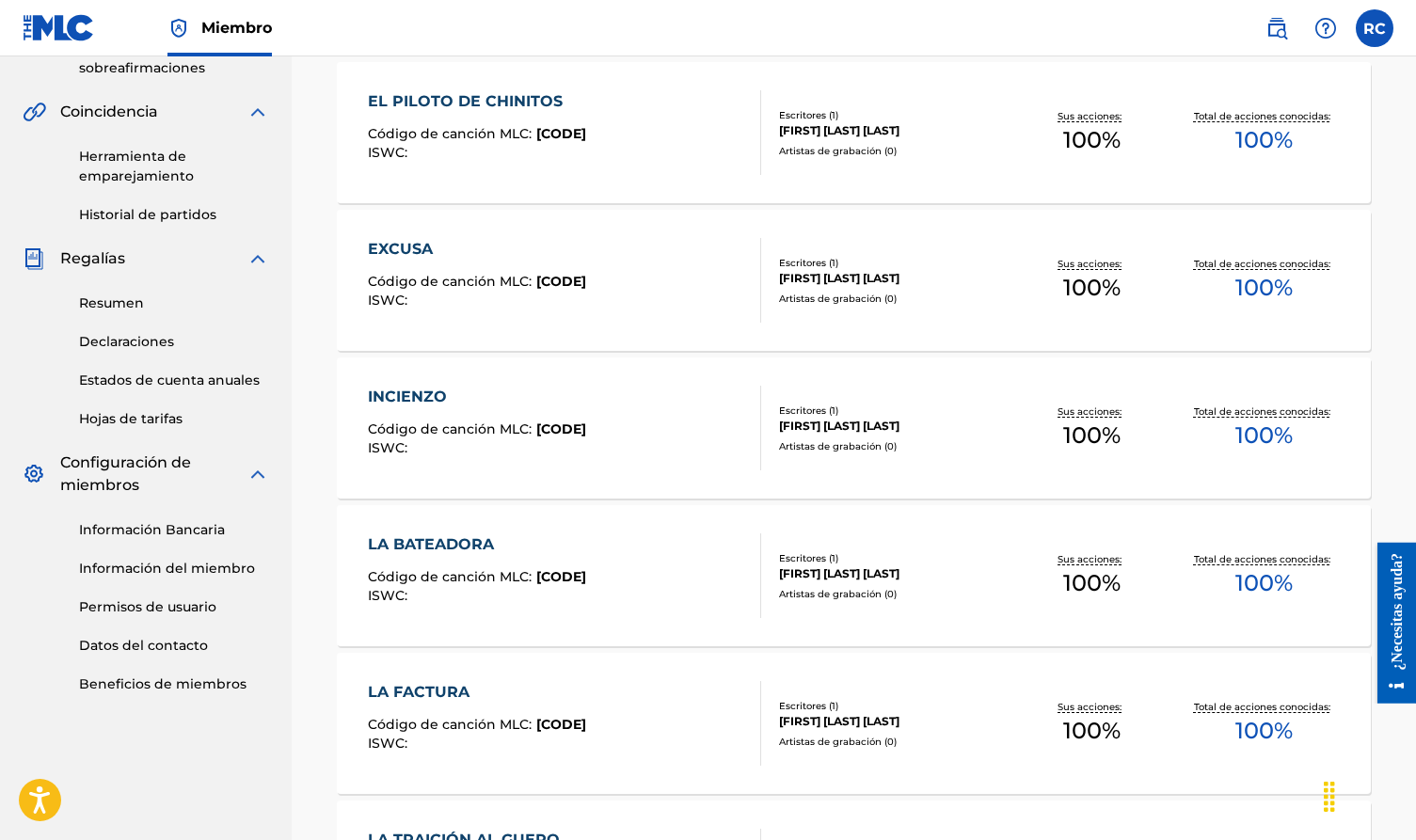 scroll, scrollTop: 503, scrollLeft: 0, axis: vertical 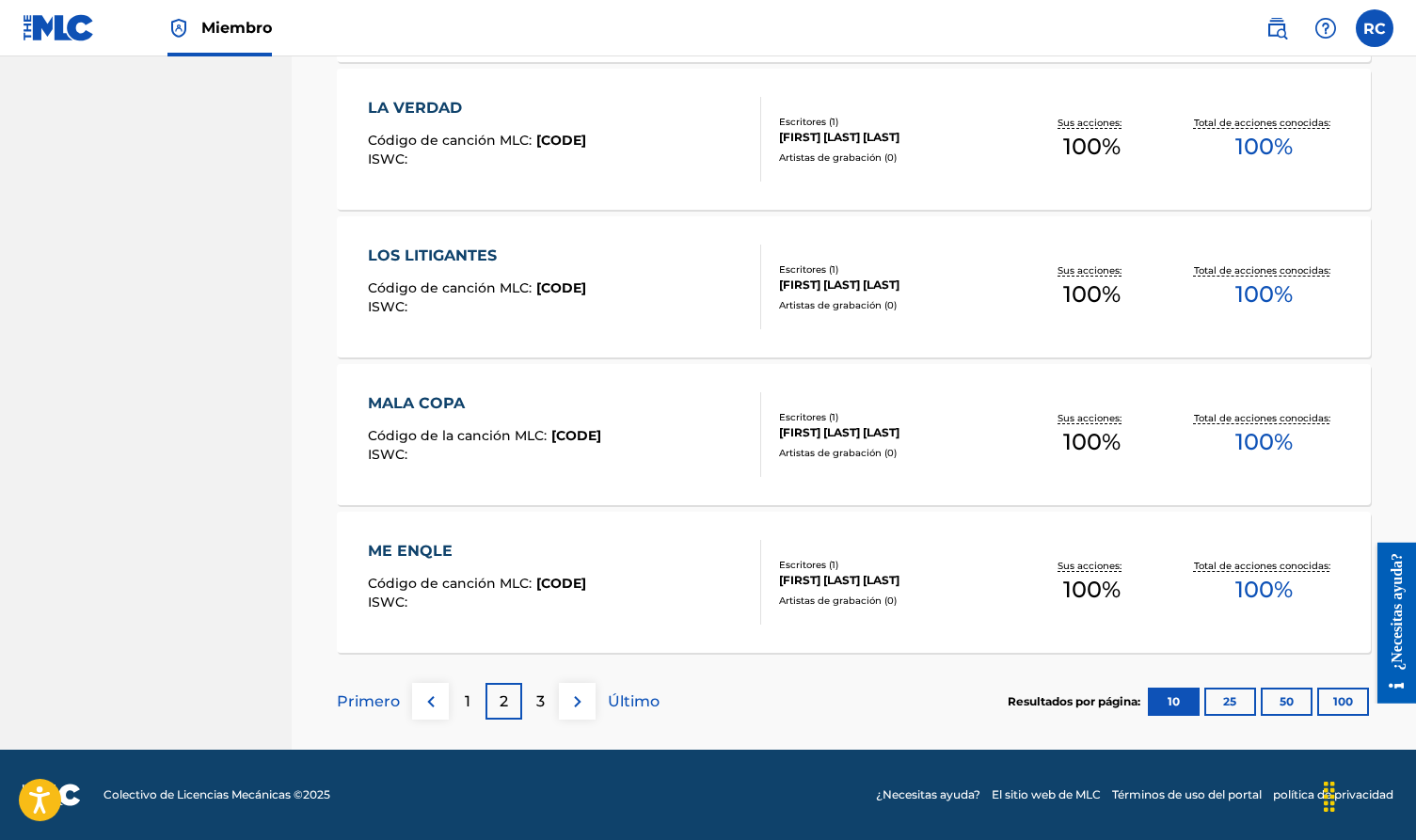 click at bounding box center [578, 702] 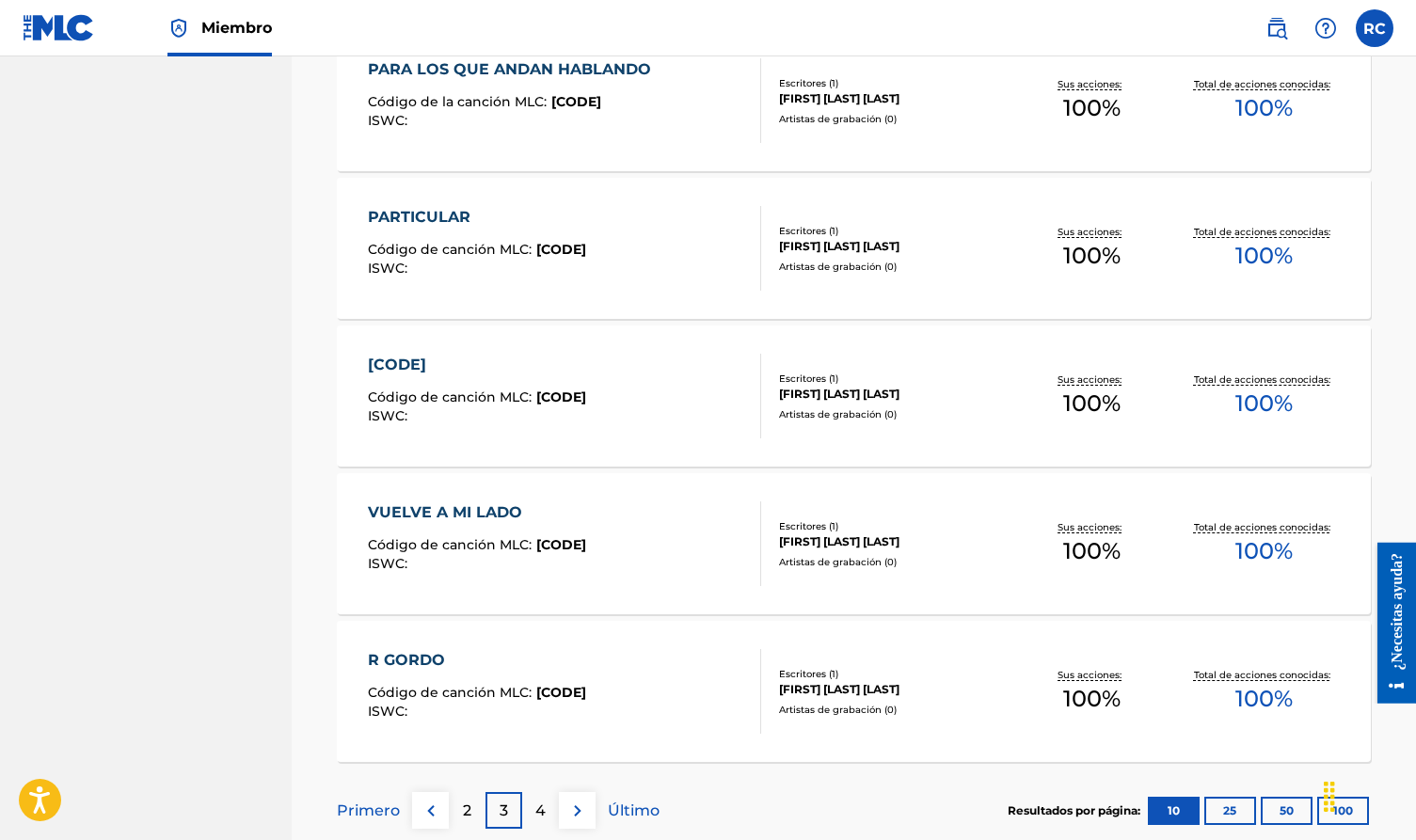 scroll, scrollTop: 1290, scrollLeft: 0, axis: vertical 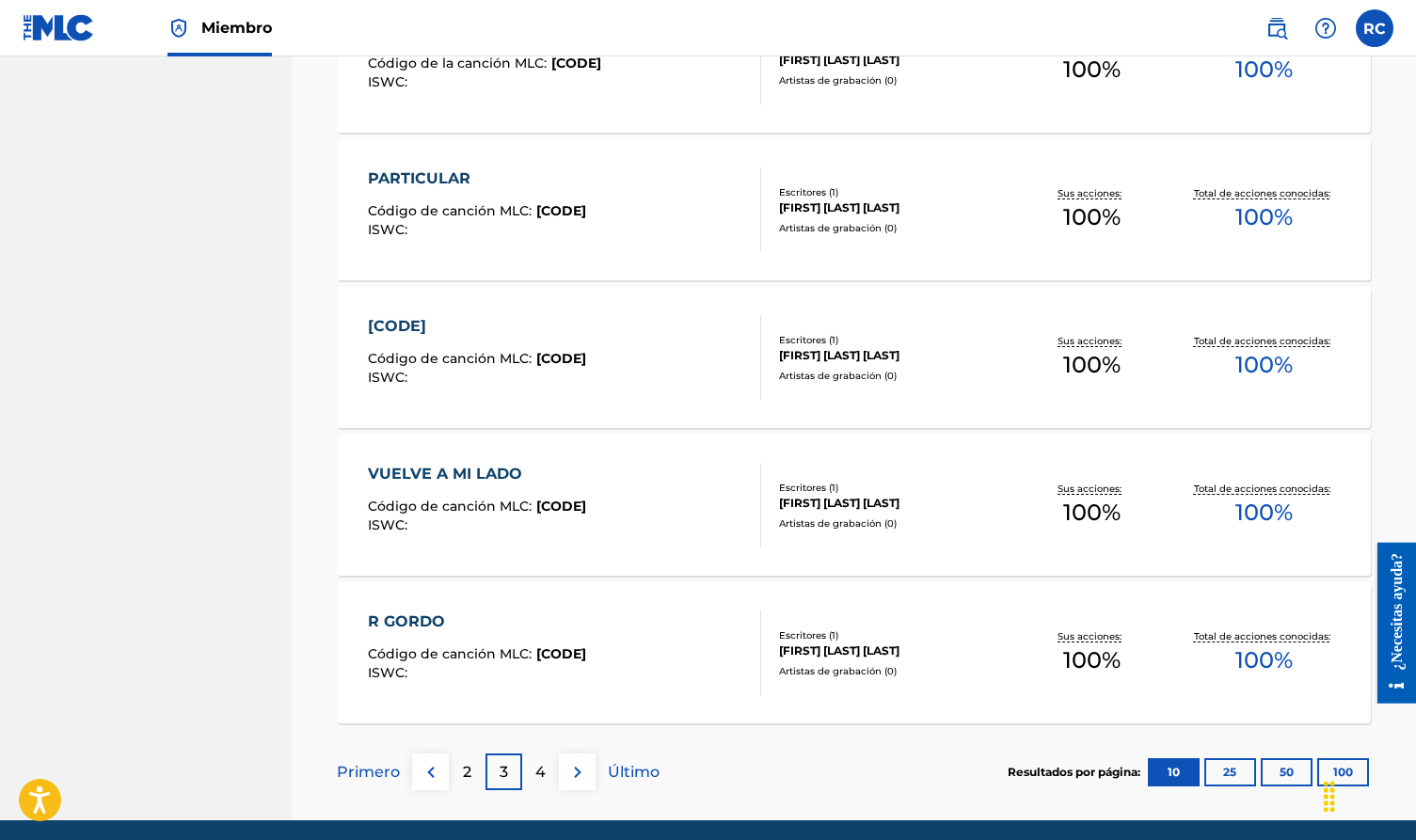 click at bounding box center (578, 772) 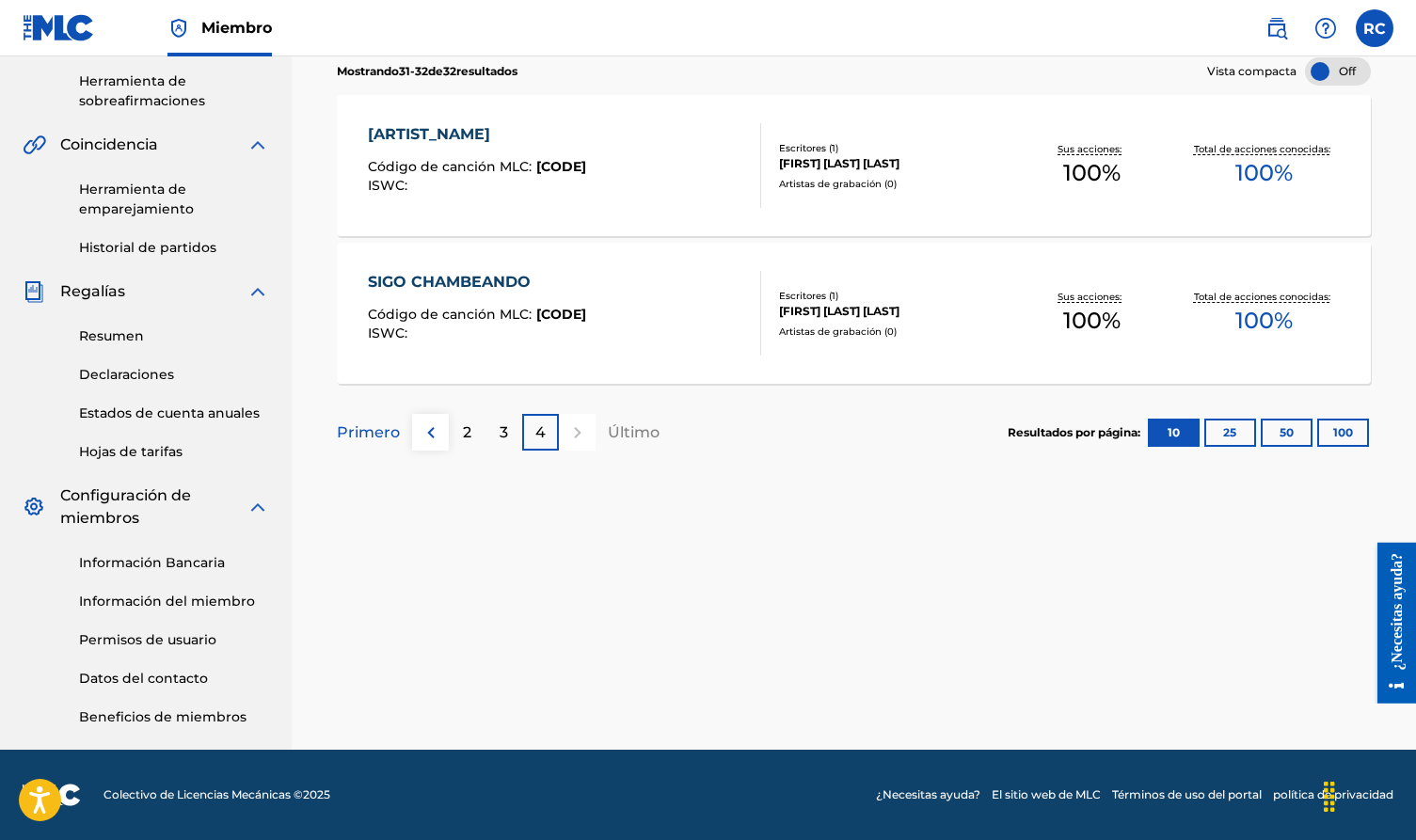 click at bounding box center [431, 433] 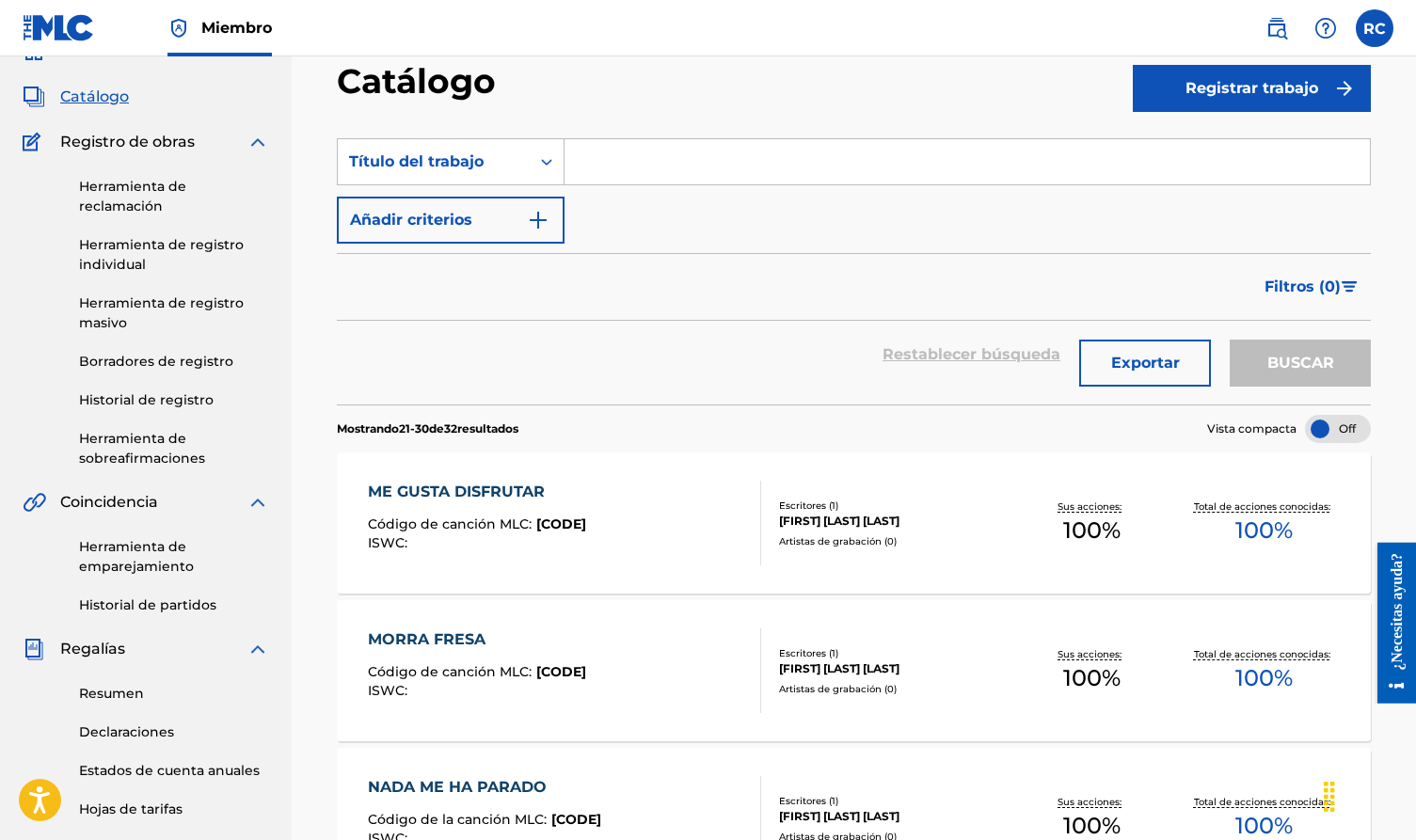 scroll, scrollTop: 77, scrollLeft: 0, axis: vertical 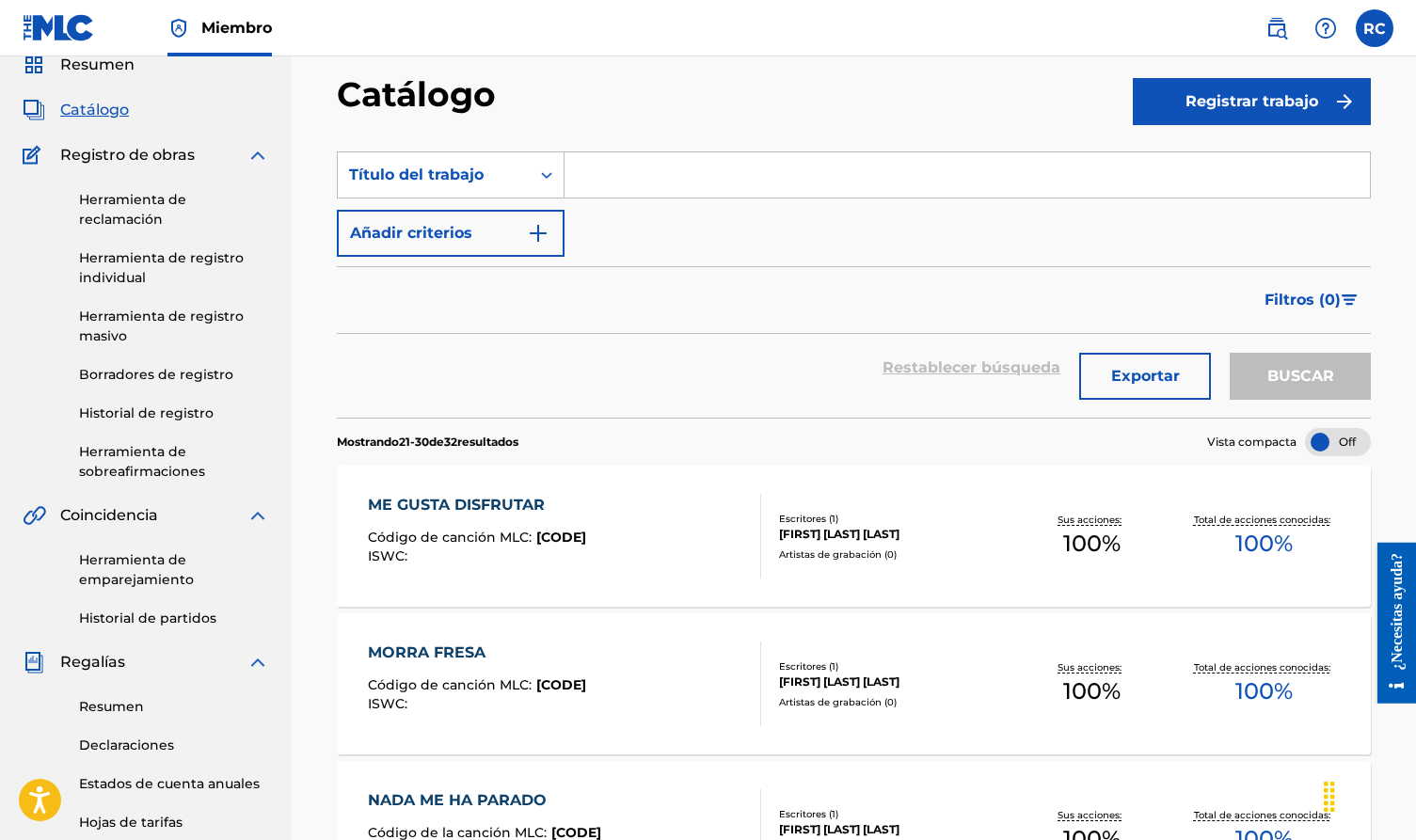 click at bounding box center (258, 155) 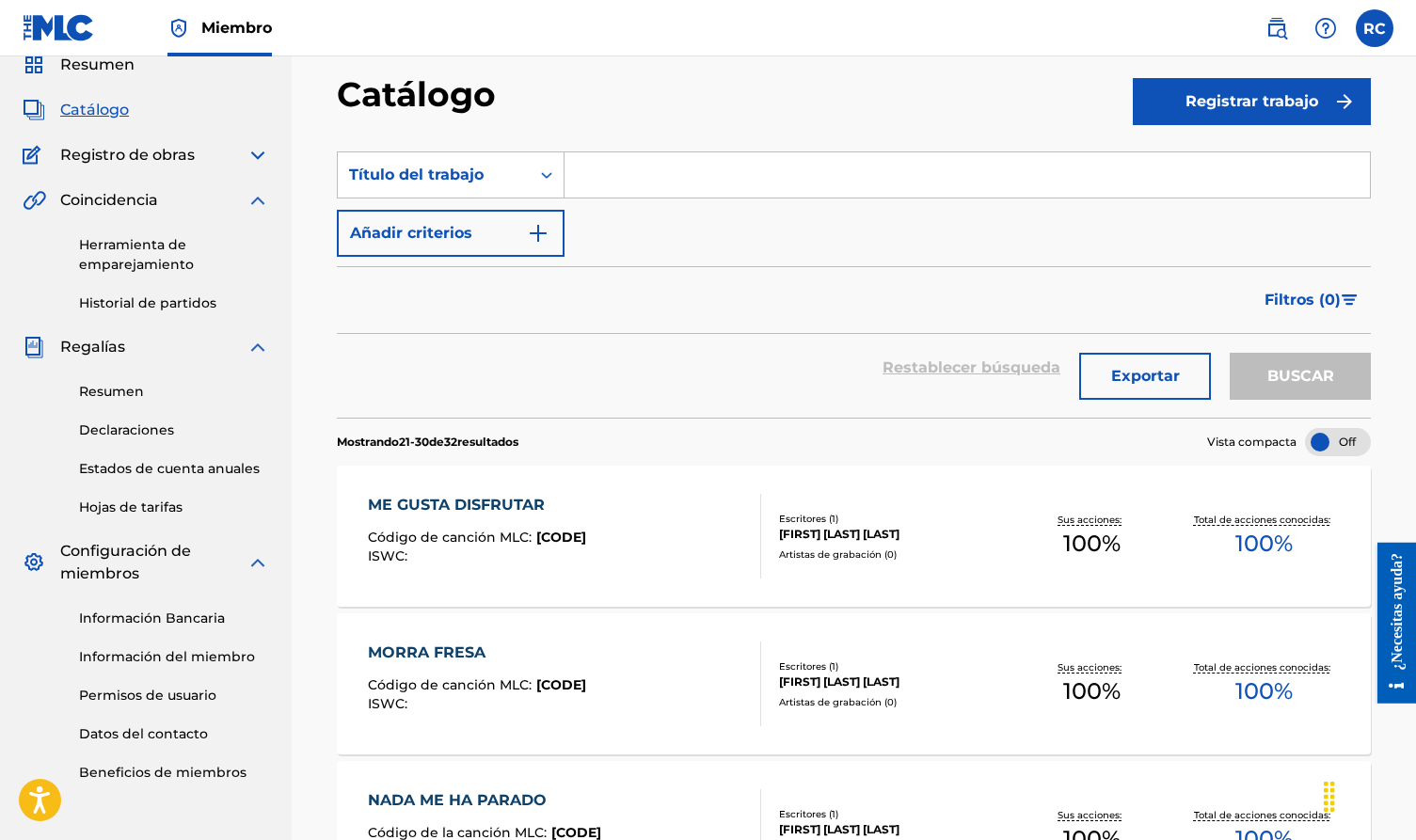 click at bounding box center (258, 155) 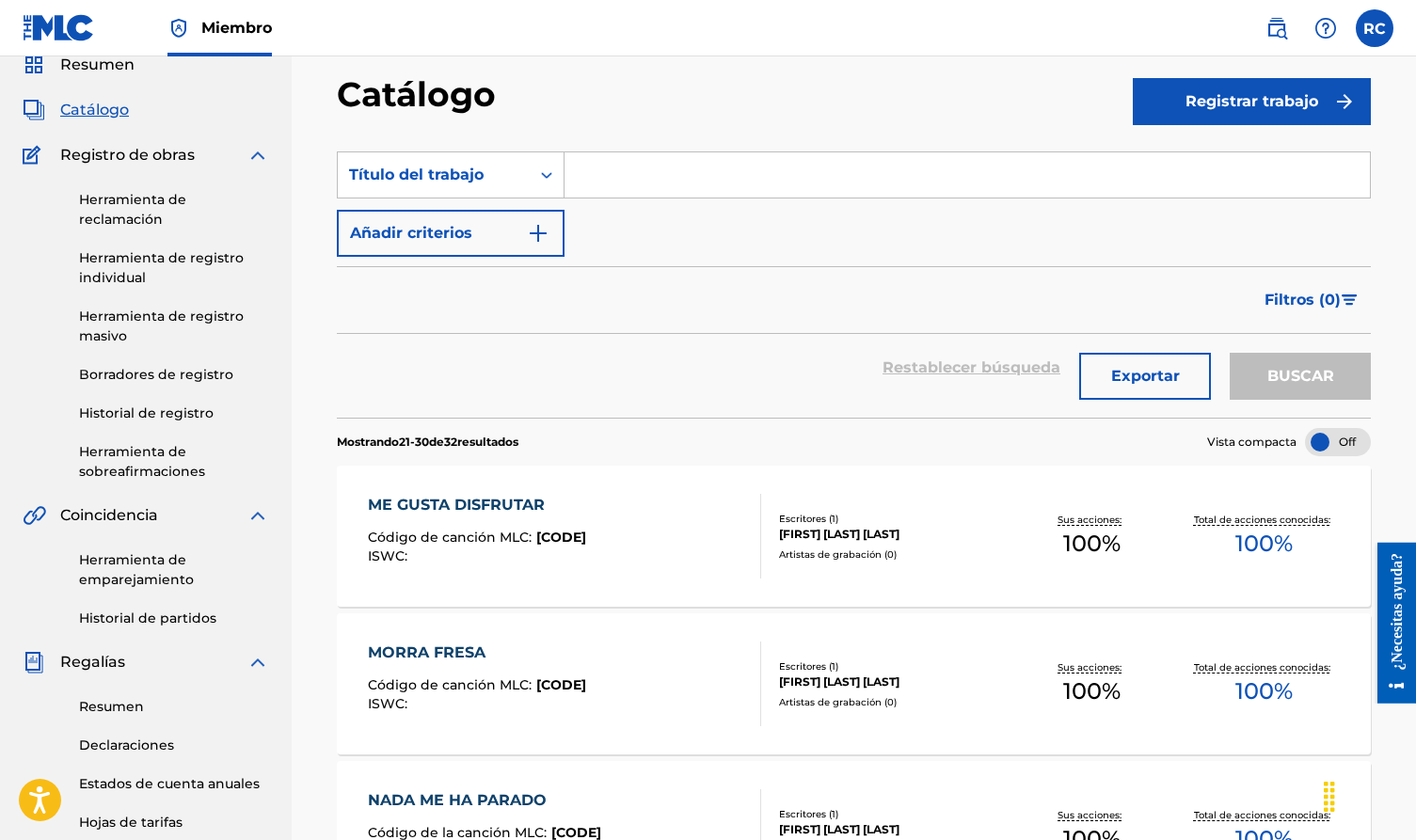 click at bounding box center (258, 515) 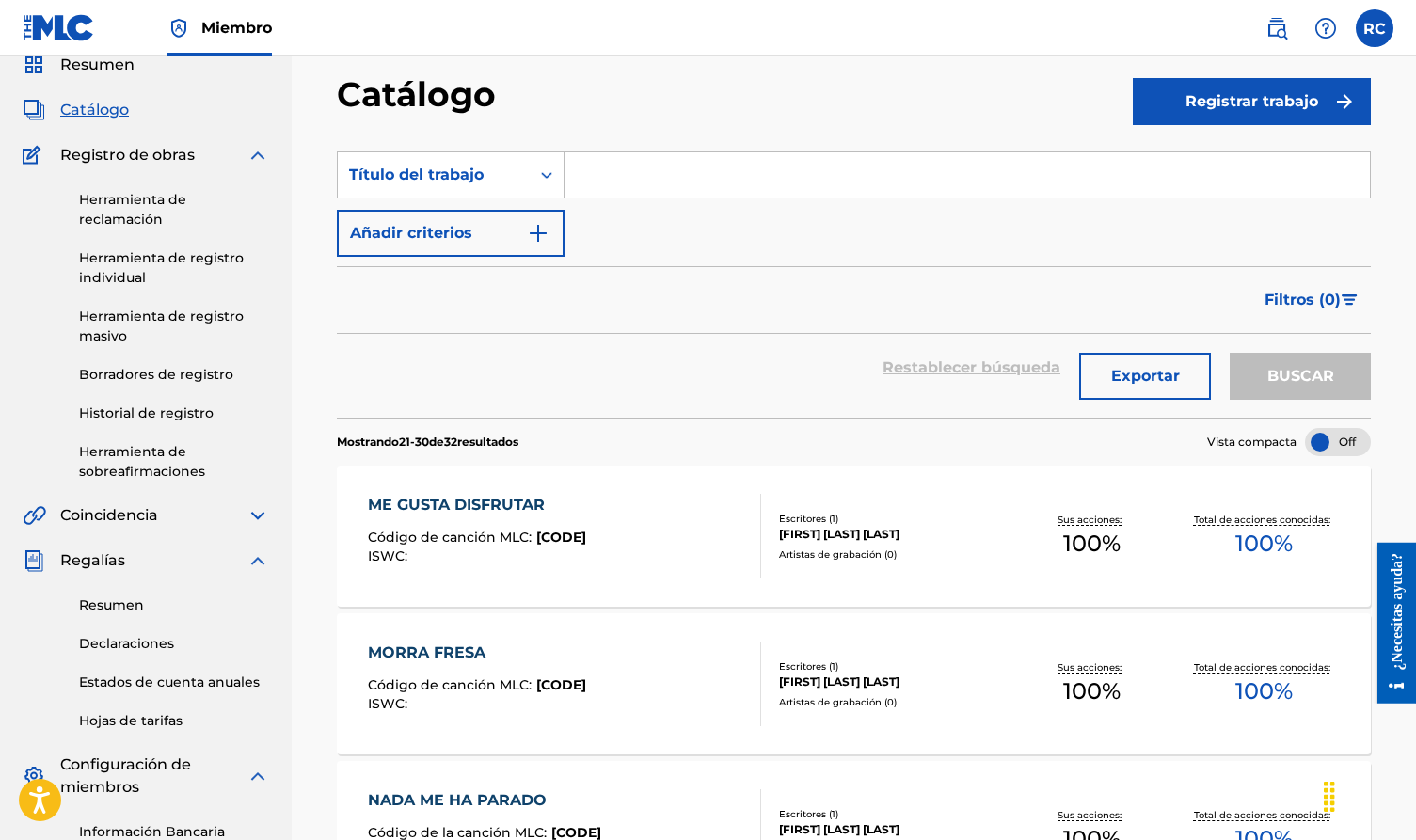 click at bounding box center [258, 515] 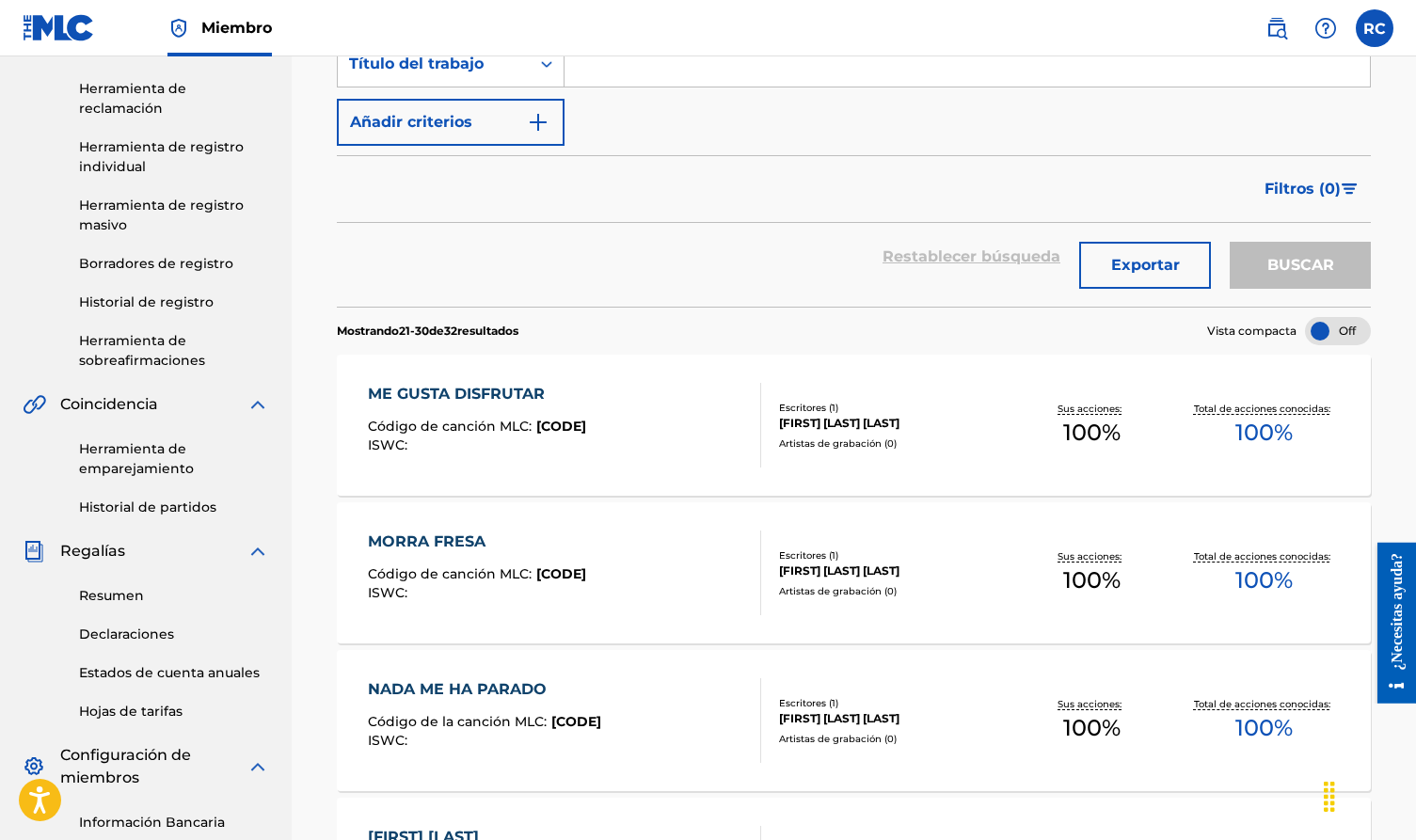 scroll, scrollTop: 208, scrollLeft: 0, axis: vertical 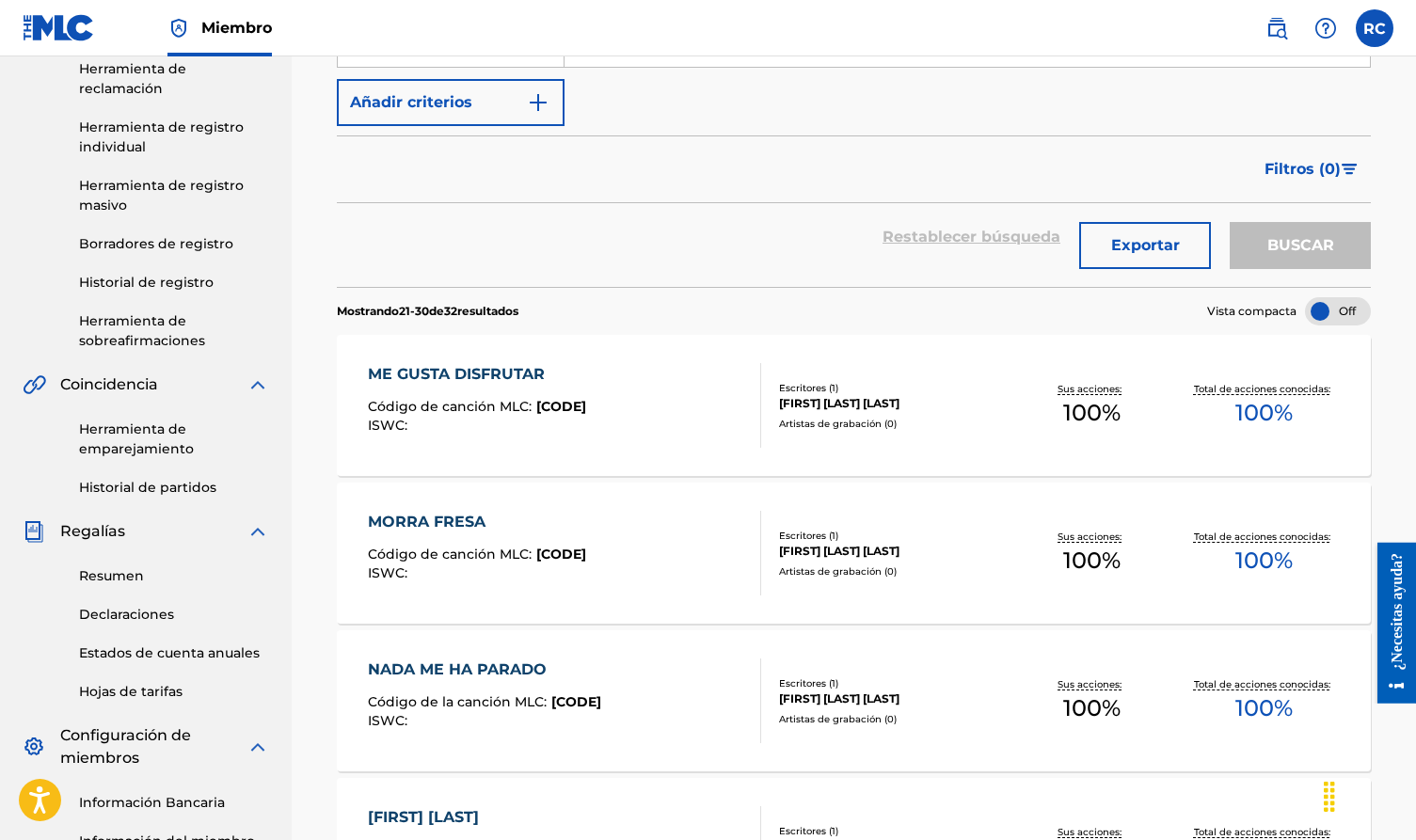 click on "Resumen" at bounding box center (174, 576) 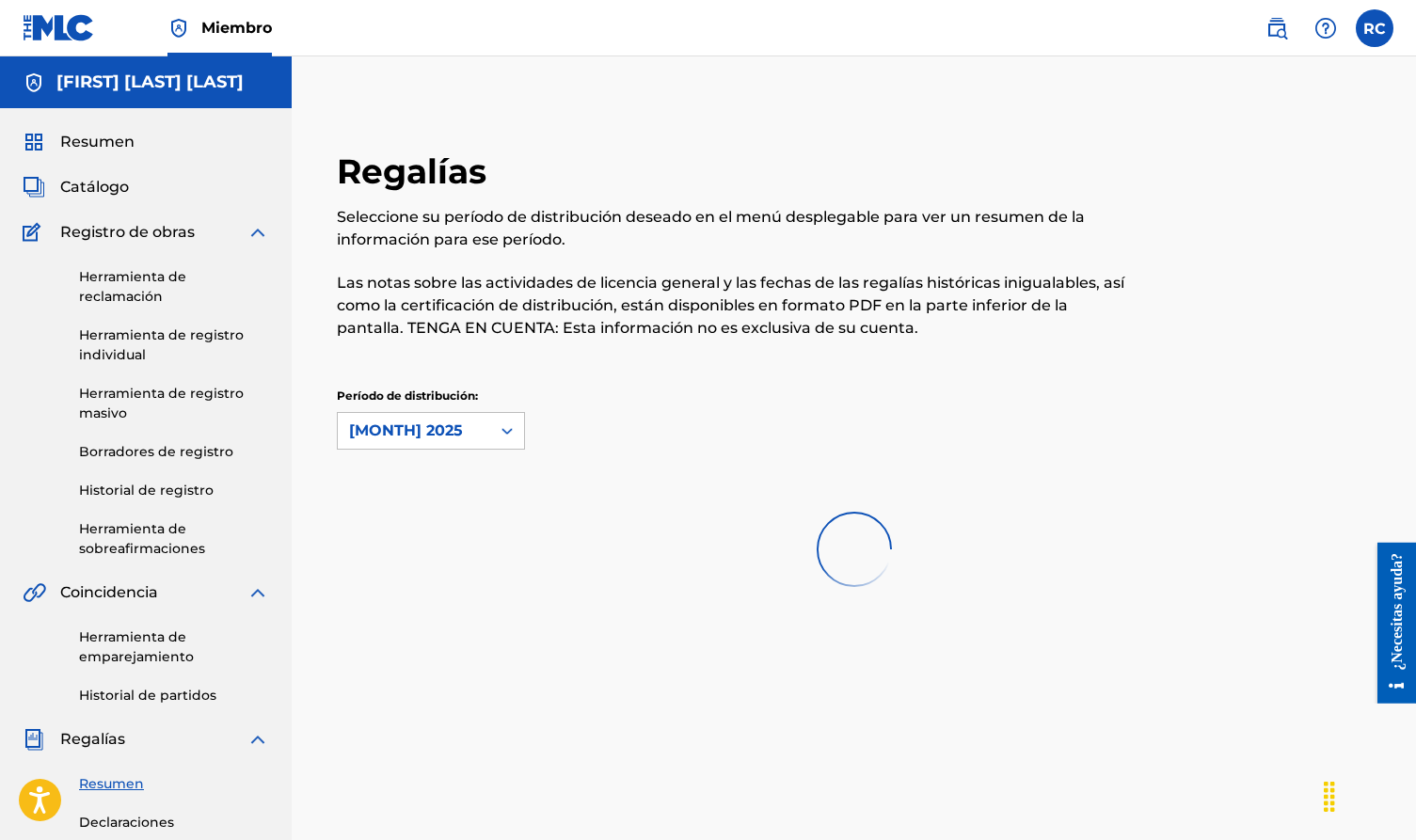 click on "Período de distribución: [MONTH] 2025" at bounding box center [853, 427] 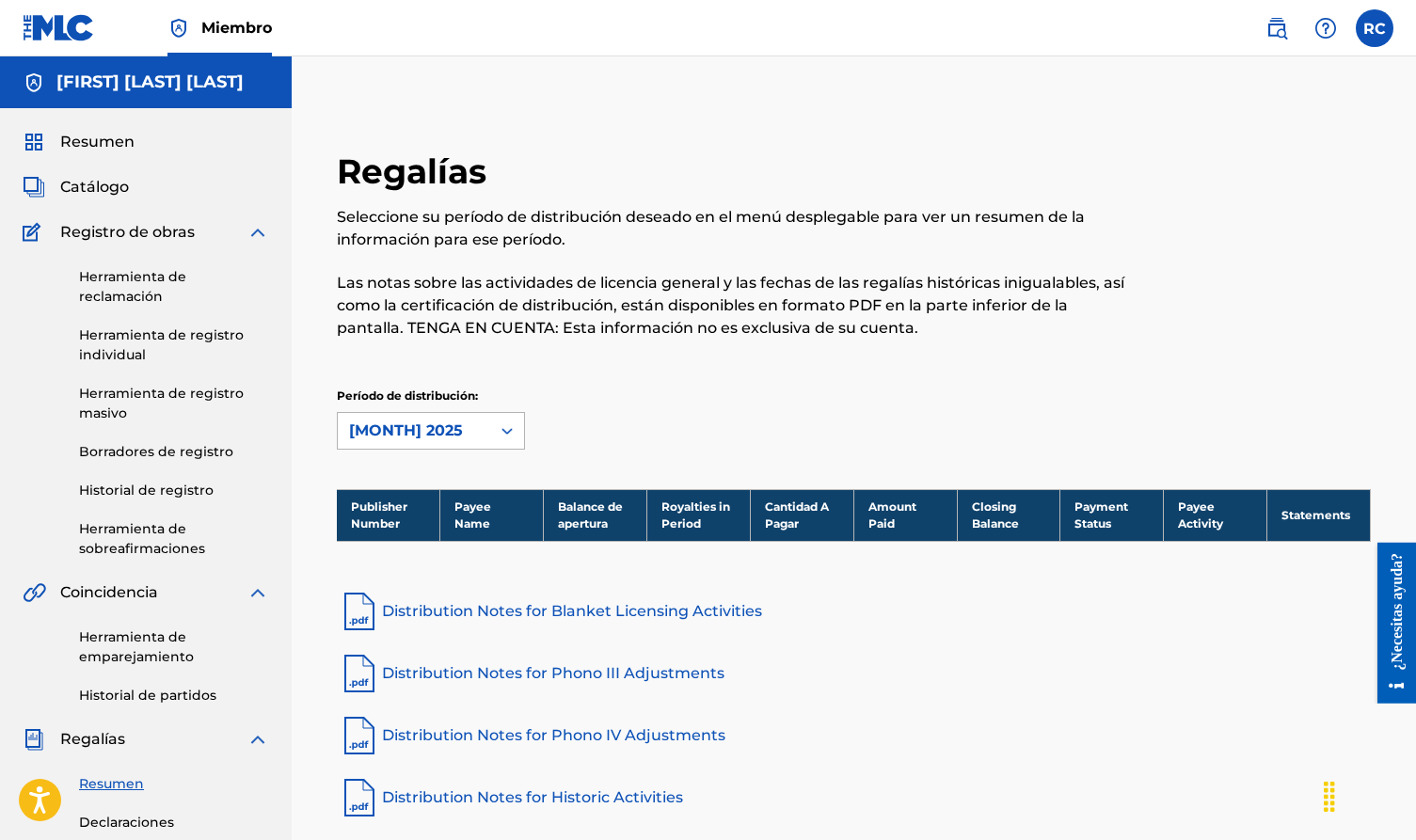 click on "[MONTH] 2025" at bounding box center [414, 431] 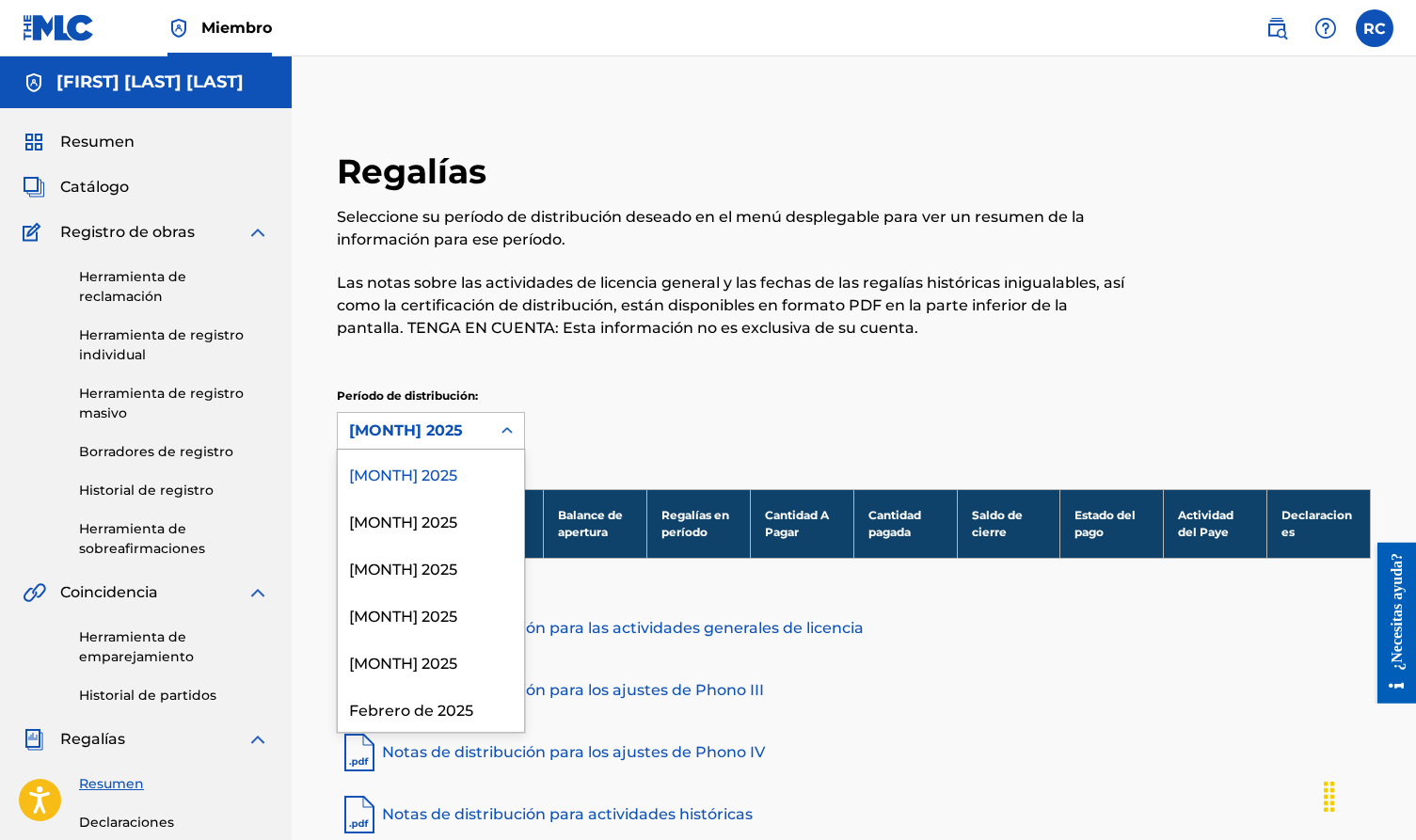click on "Período de distribución: [MONTH] 2025 seleccionado, 1 de 52,52  resultados disponibles.  Use Arriba y Abajo para elegir las opciones, presione Intro para seleccionar la opción enfocada actualmente, presione Escape para salir del menú, presione Tab para seleccionar la opción y salga del menú. [MONTH] 2025 [MONTH] 2025 [MONTH] 2025 [MONTH] 2025 [MONTH] 2025 [MONTH] 2025 [MONTH] 2025 [MONTH] 2025 [MONTH] 2024 [MONTH] 2024 [MONTH] 2024 [MONTH] 2024 [MONTH] 2024 [MONTH] 2024 [MONTH] 2024 [MONTH] 2024 [MONTH] 2023 [MONTH] 2023 [MONTH] 2023 [MONTH] 2023 [MONTH] 2023 [MONTH] 2023 [MONTH] 2023 [MONTH] 2023 [MONTH] 2023 [MONTH] 2023 [MONTH] 2023 [MONTH] 2023 [MONTH] 2022 [MONTH] 2022 [MONTH] 2022 [MONTH] 2022 [MONTH] 2022 [MONTH] 2022 [MONTH] 2022 [MONTH] 2022 [MONTH] 2022 [MONTH] 2021 [MONTH] 2021 [MONTH] 2021 [MONTH] 2021" at bounding box center (853, 419) 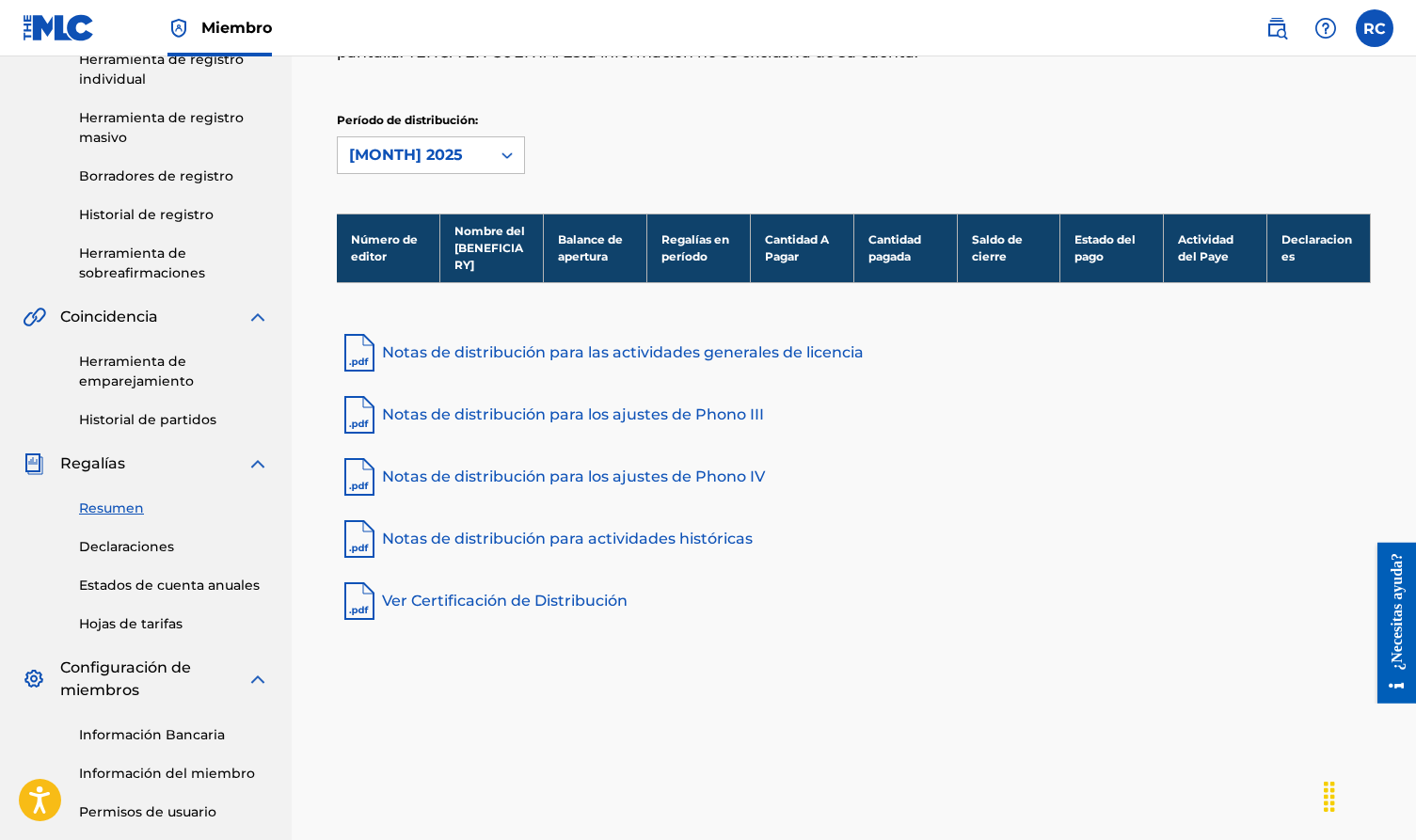 scroll, scrollTop: 270, scrollLeft: 0, axis: vertical 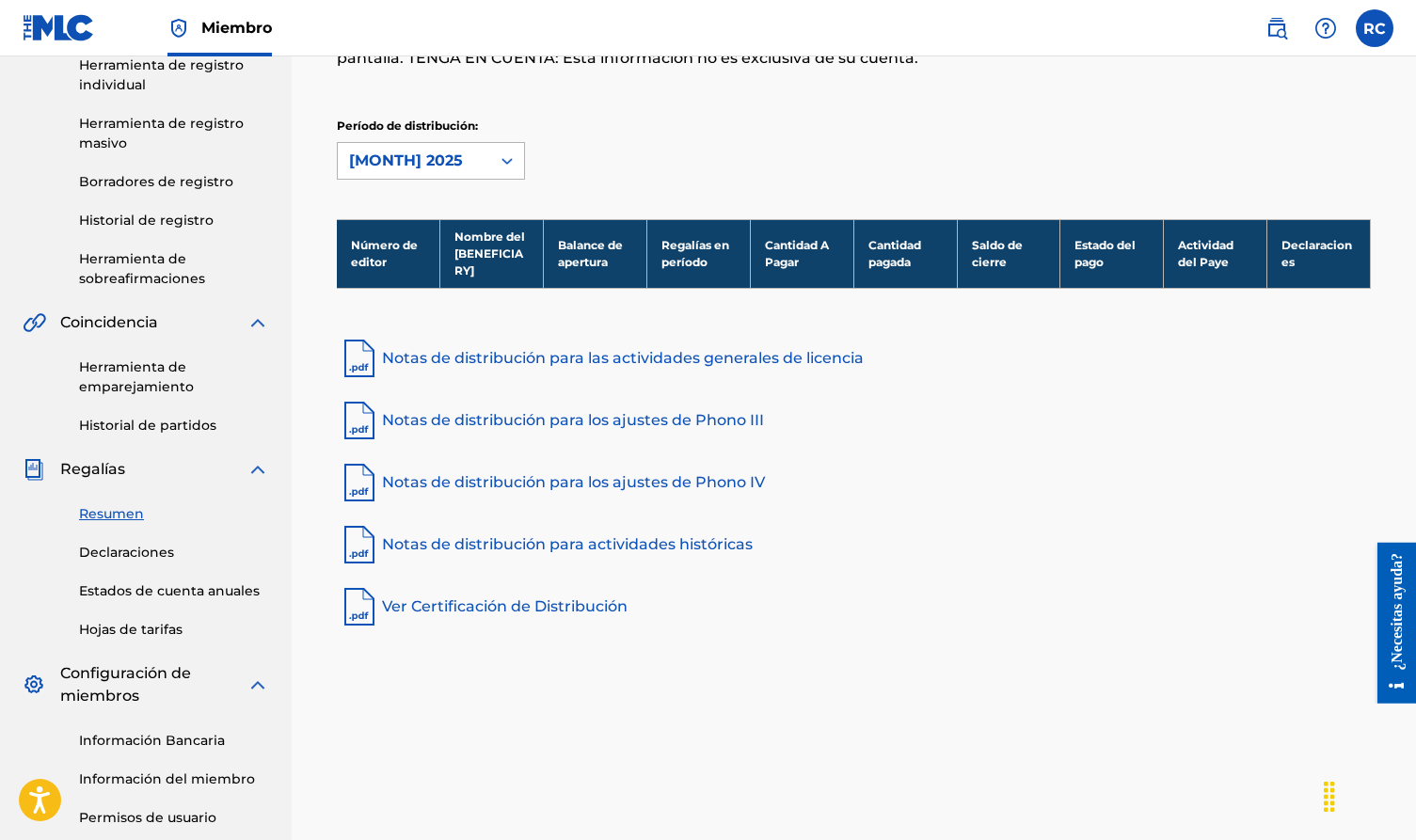 click on "[MONTH] 2025" at bounding box center (414, 161) 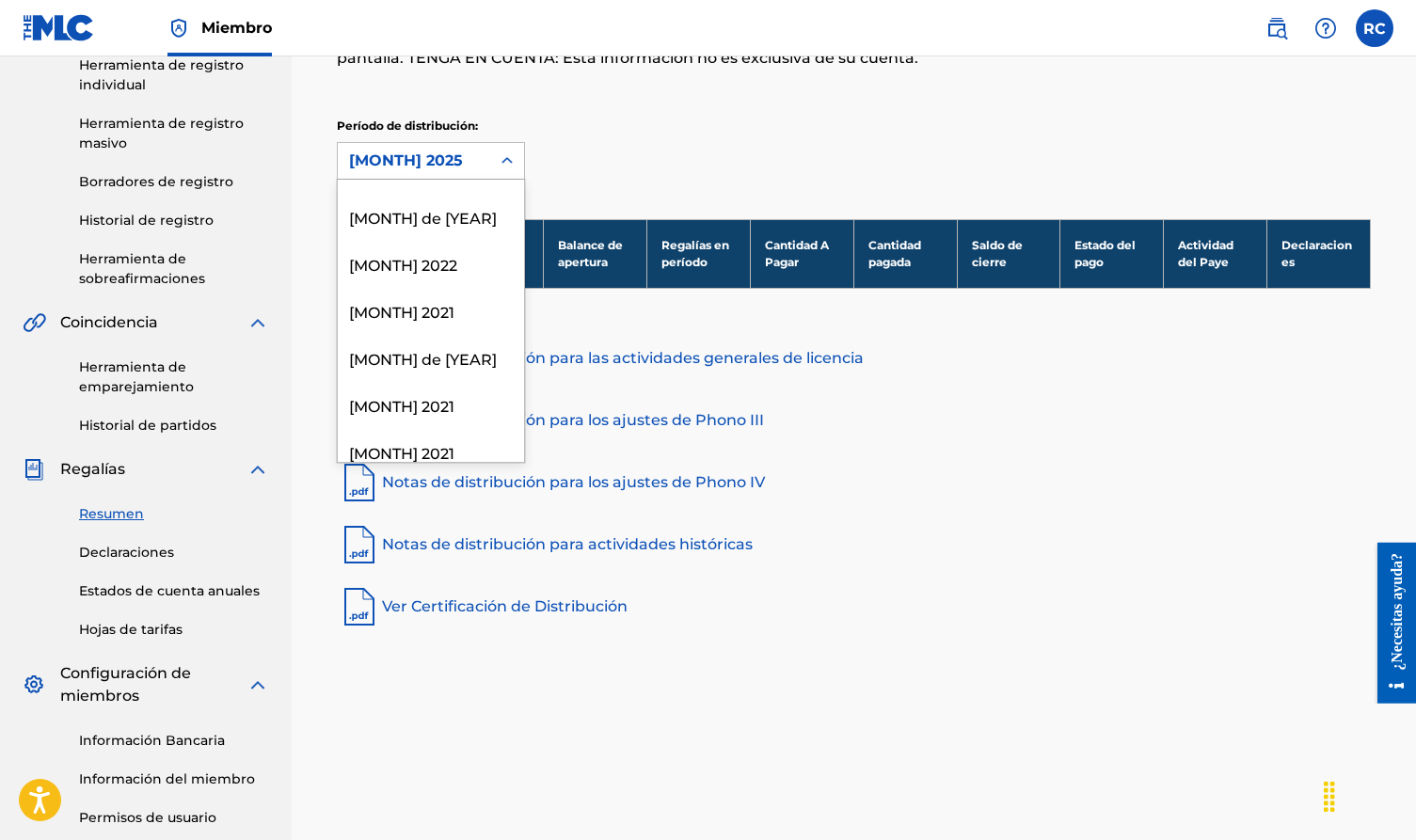 scroll, scrollTop: 1952, scrollLeft: 0, axis: vertical 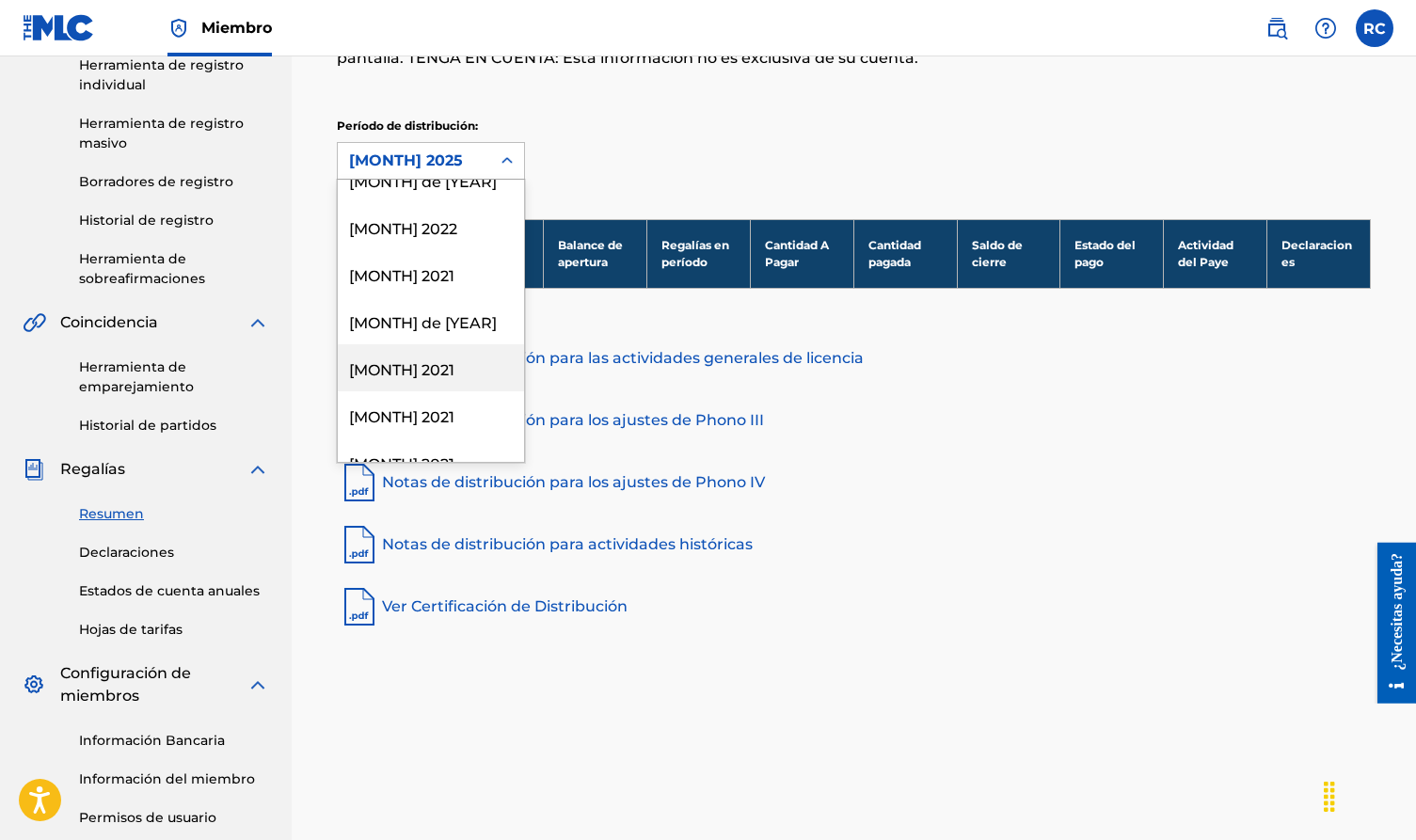 click on "[MONTH] 2021" at bounding box center (431, 368) 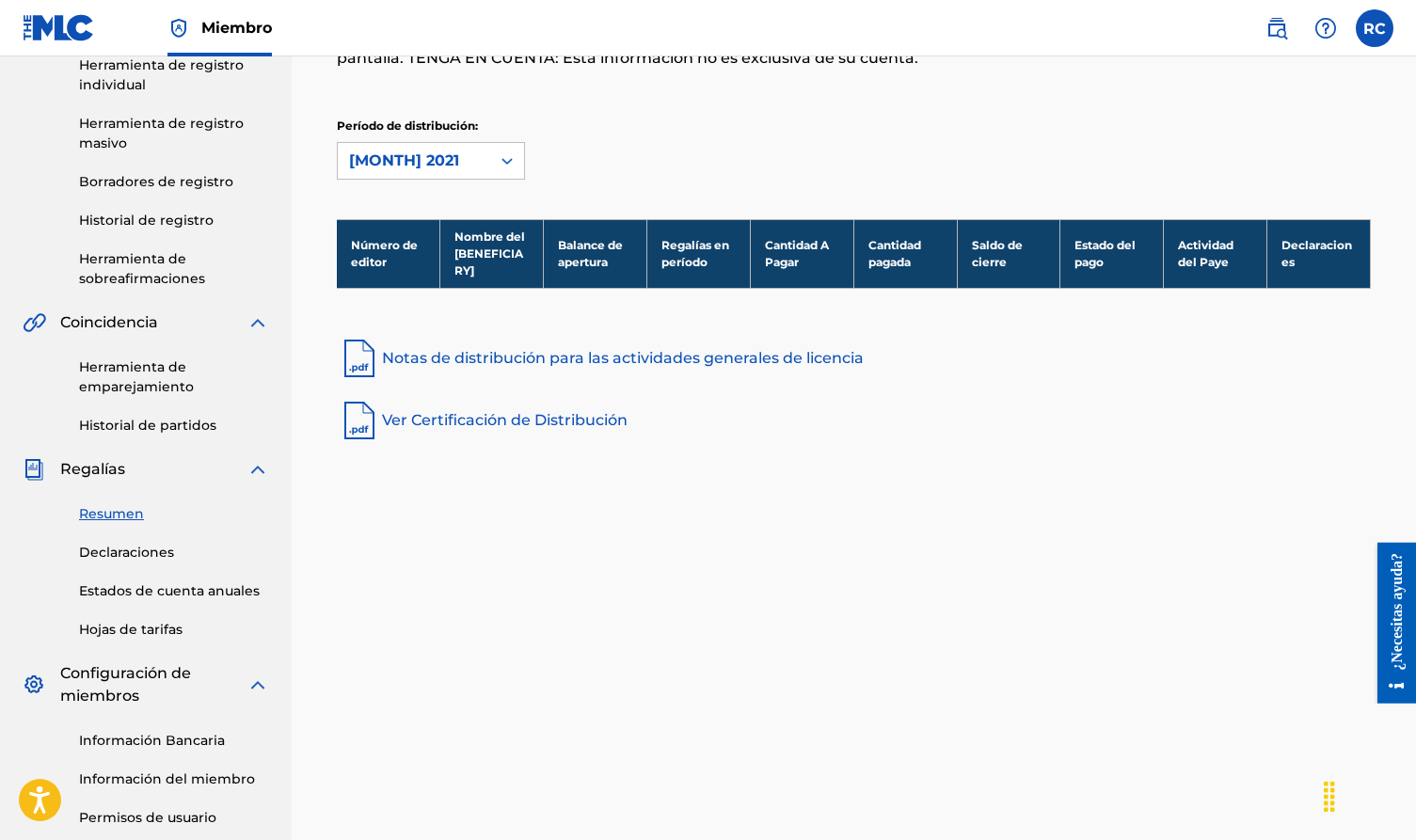click at bounding box center [507, 161] 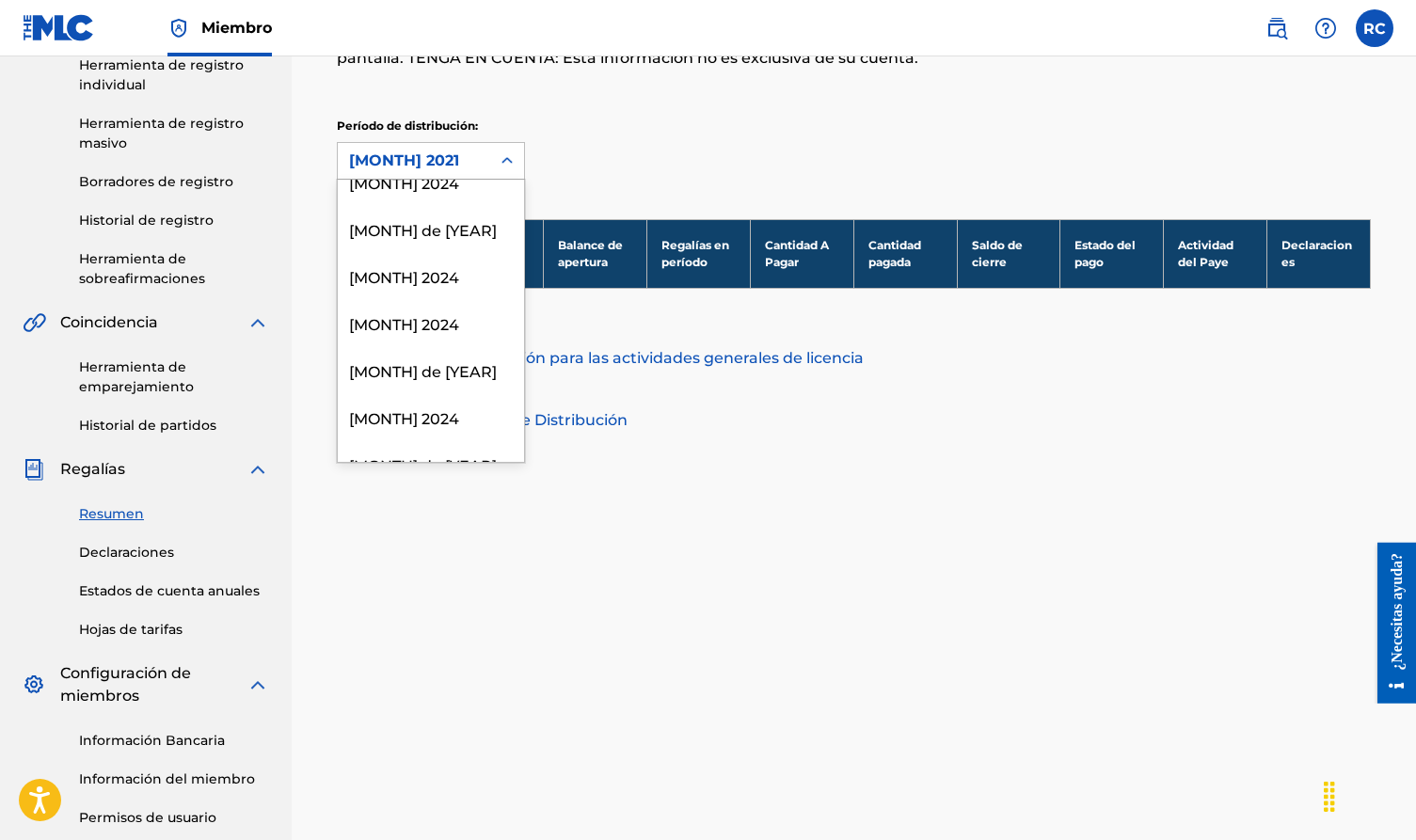 scroll, scrollTop: 0, scrollLeft: 0, axis: both 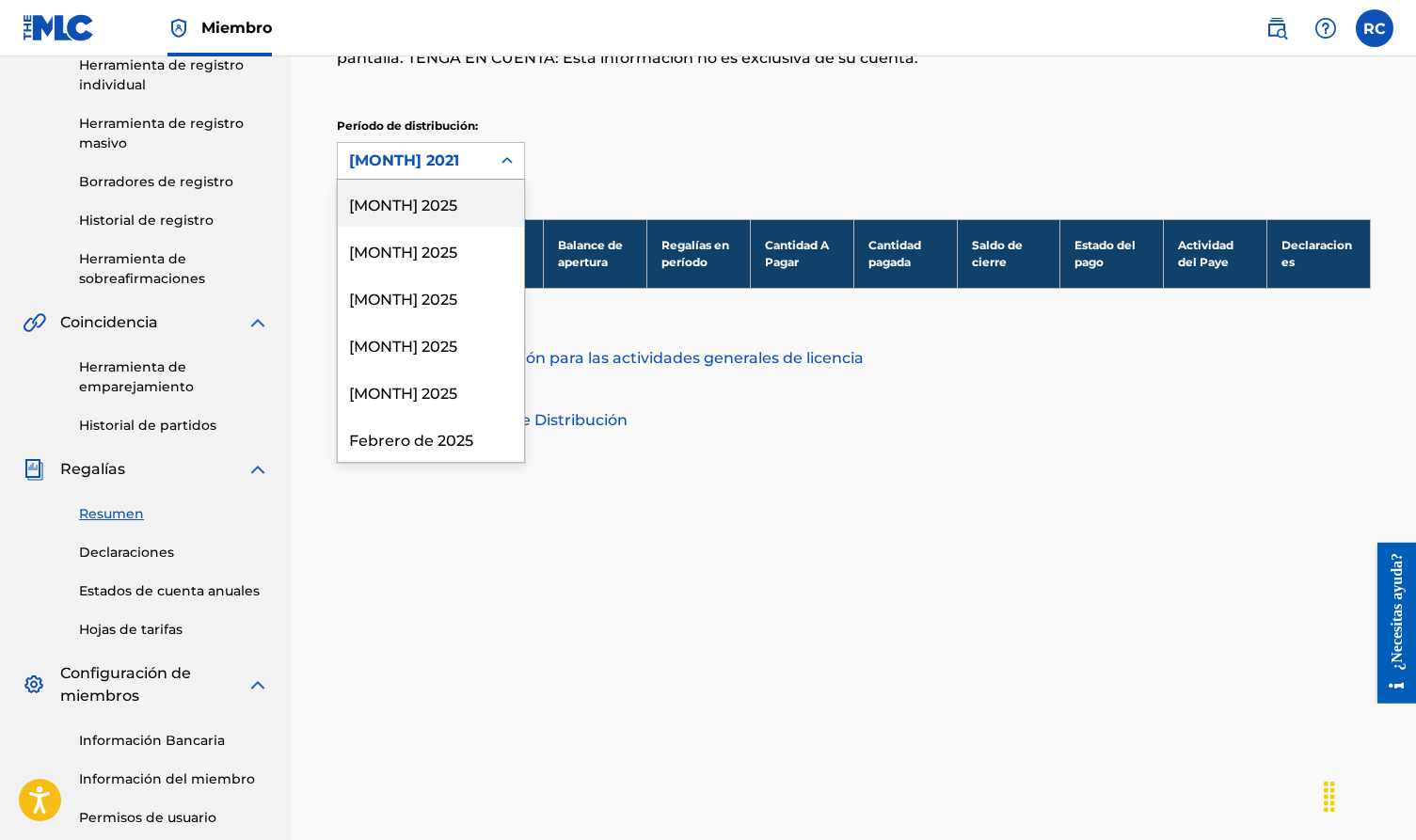 click on "[MONTH] 2025" at bounding box center [431, 203] 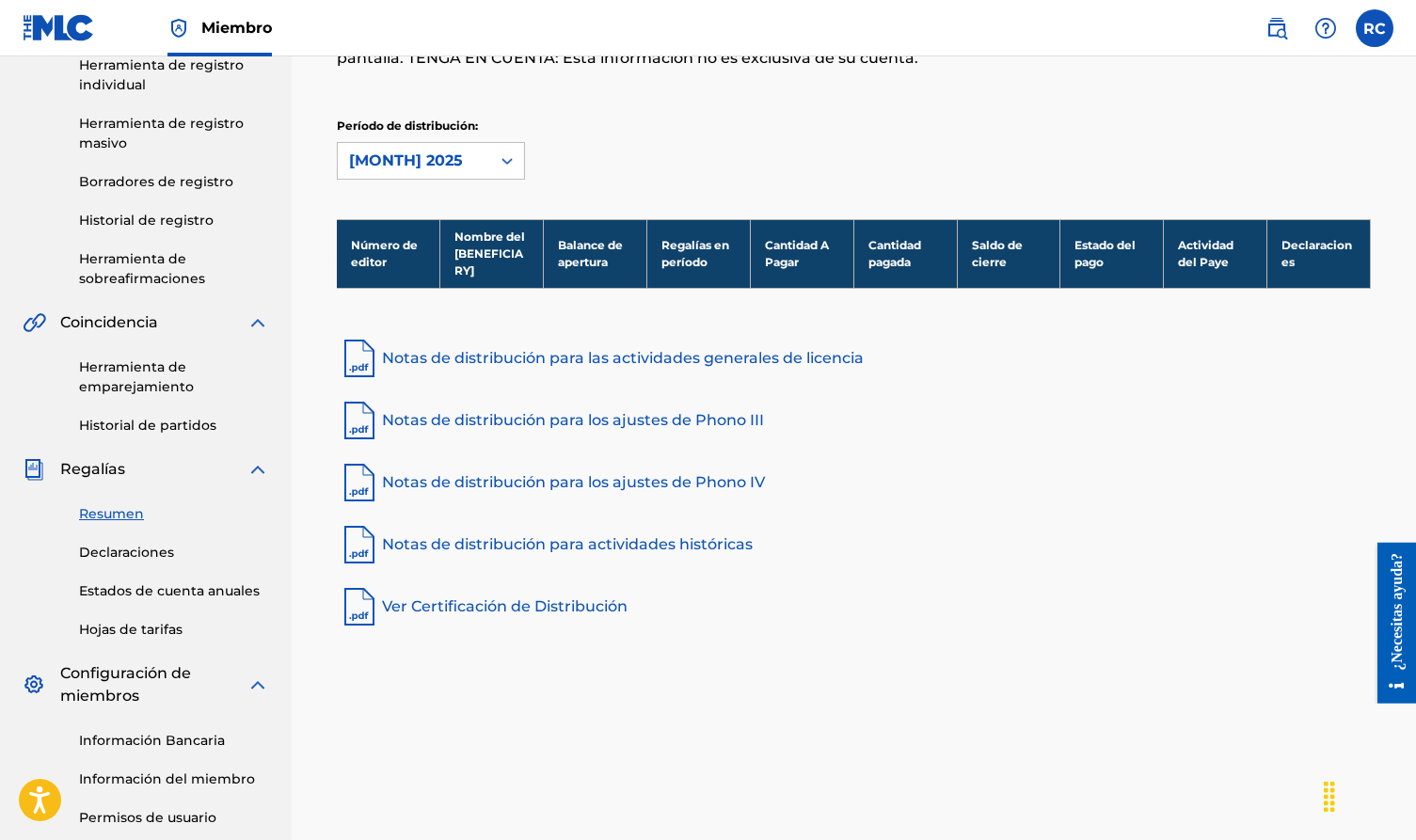 click on "Resumen" at bounding box center [174, 514] 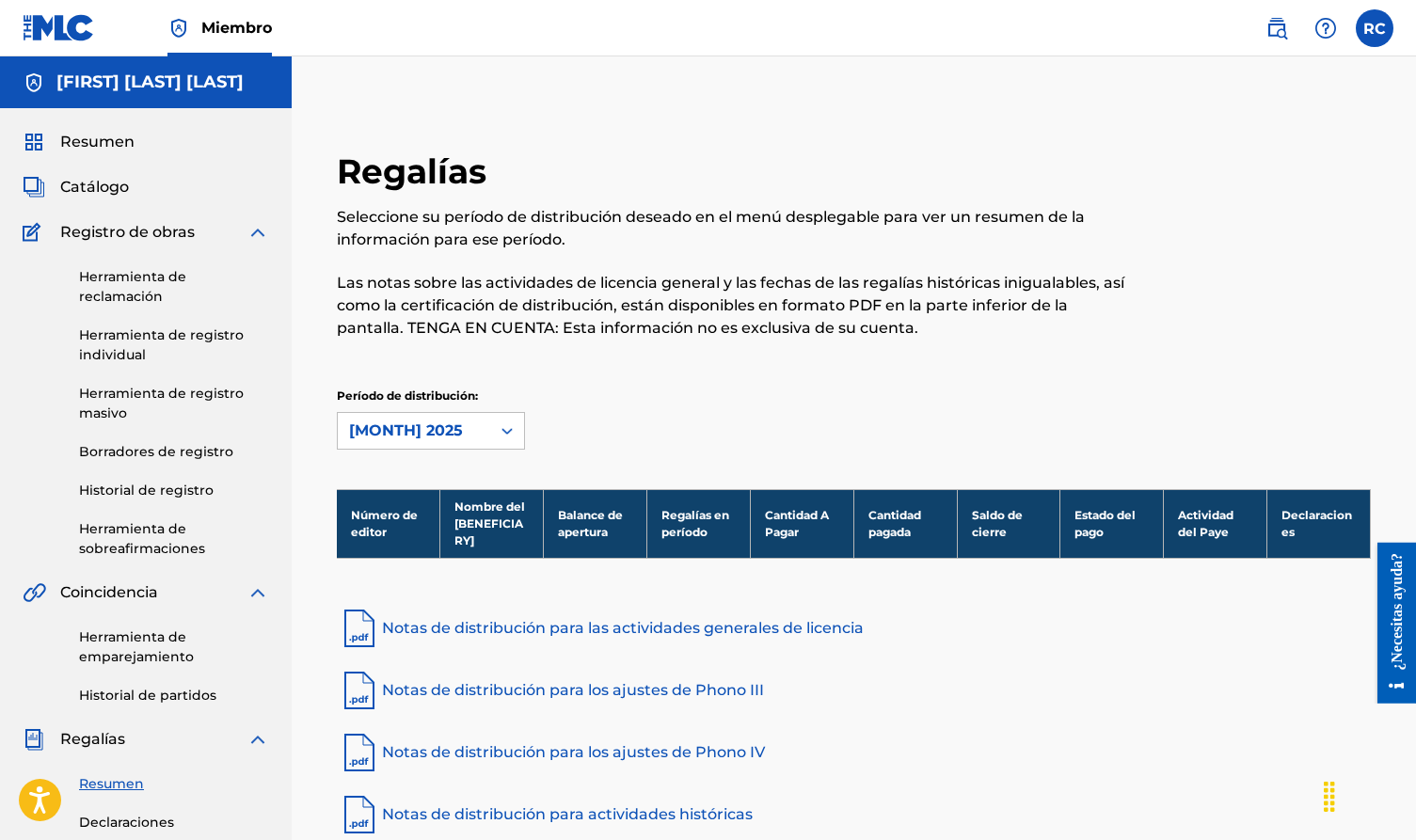 scroll, scrollTop: 54, scrollLeft: 0, axis: vertical 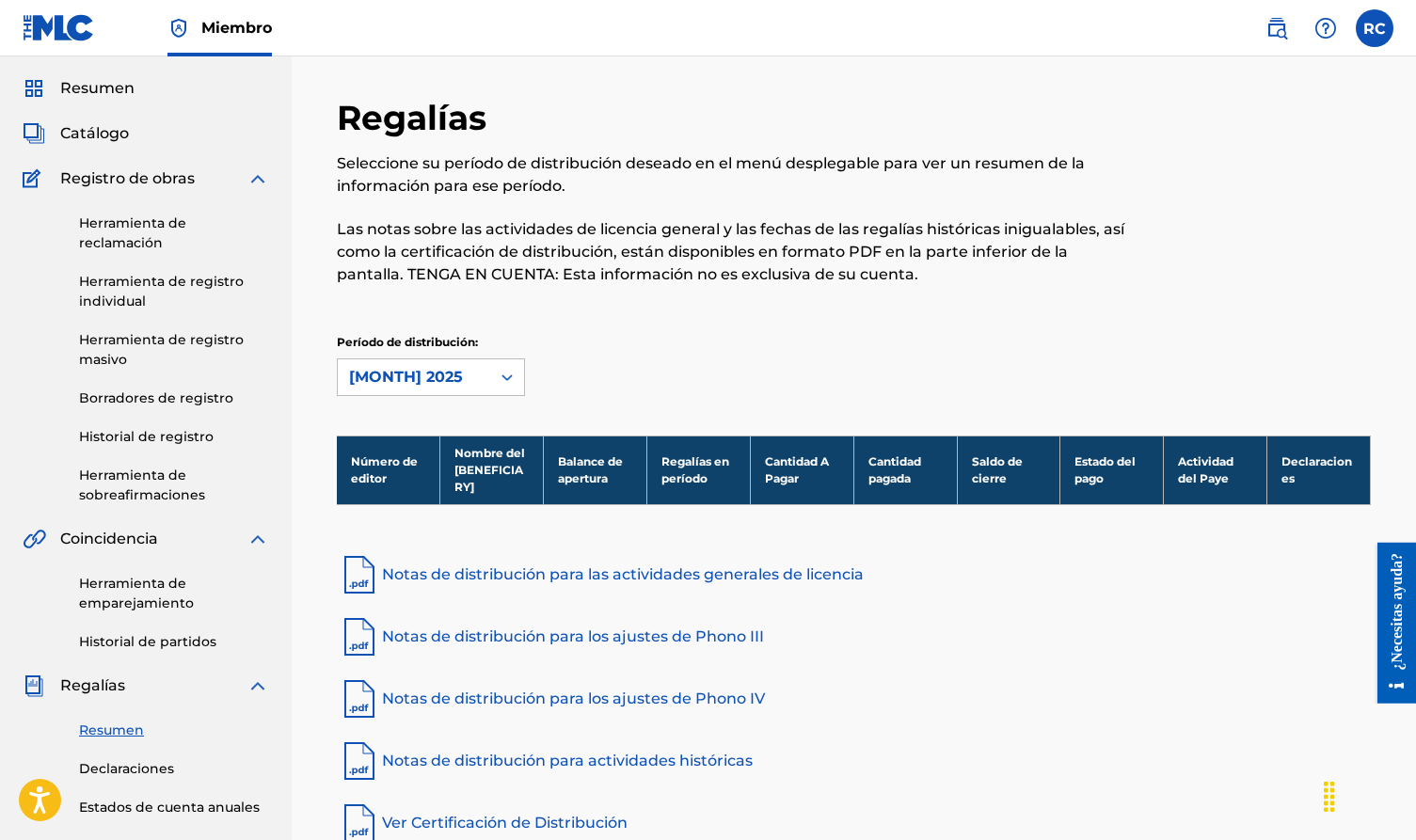 click on "Notas de distribución para las actividades generales de licencia" at bounding box center [853, 575] 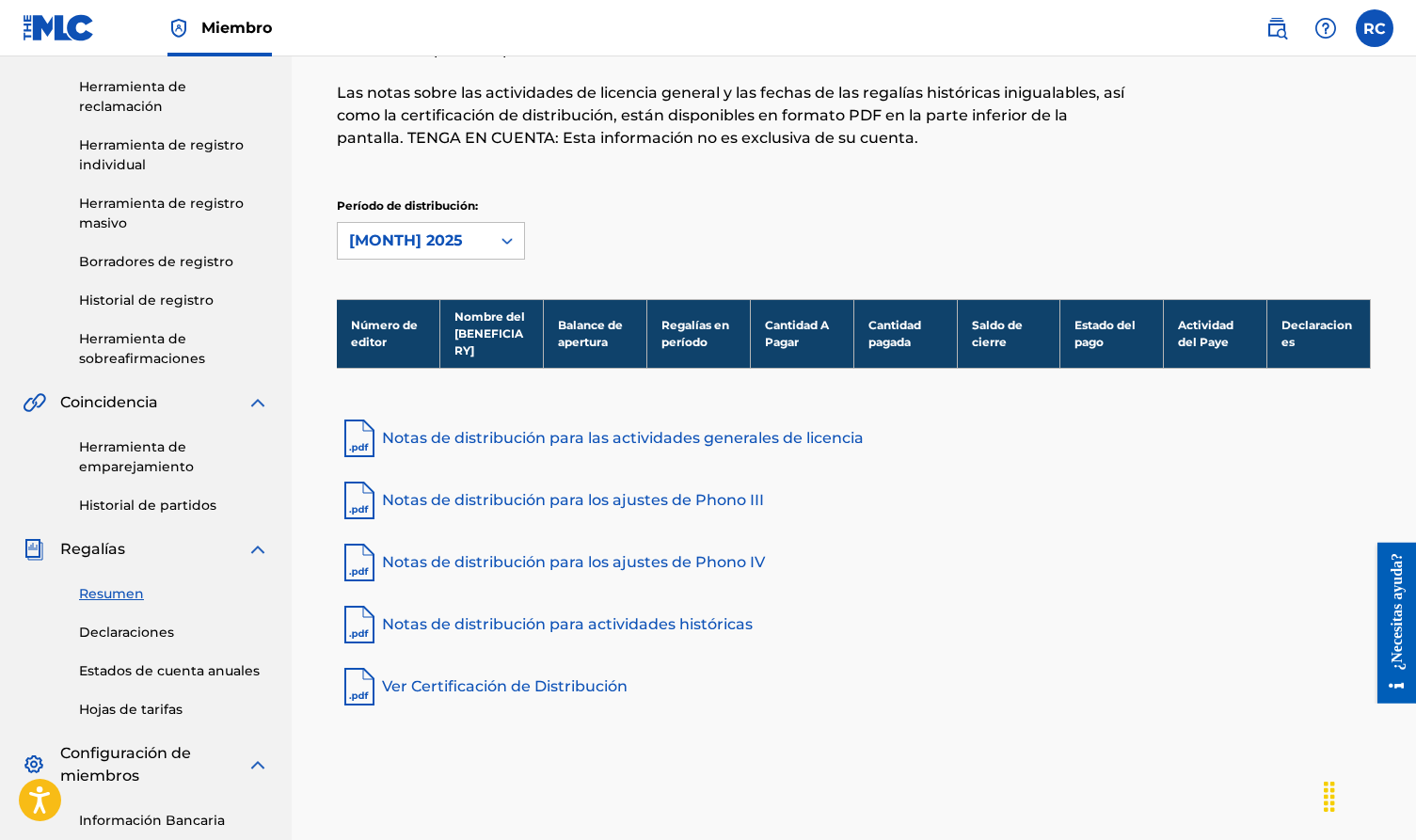 scroll, scrollTop: 191, scrollLeft: 0, axis: vertical 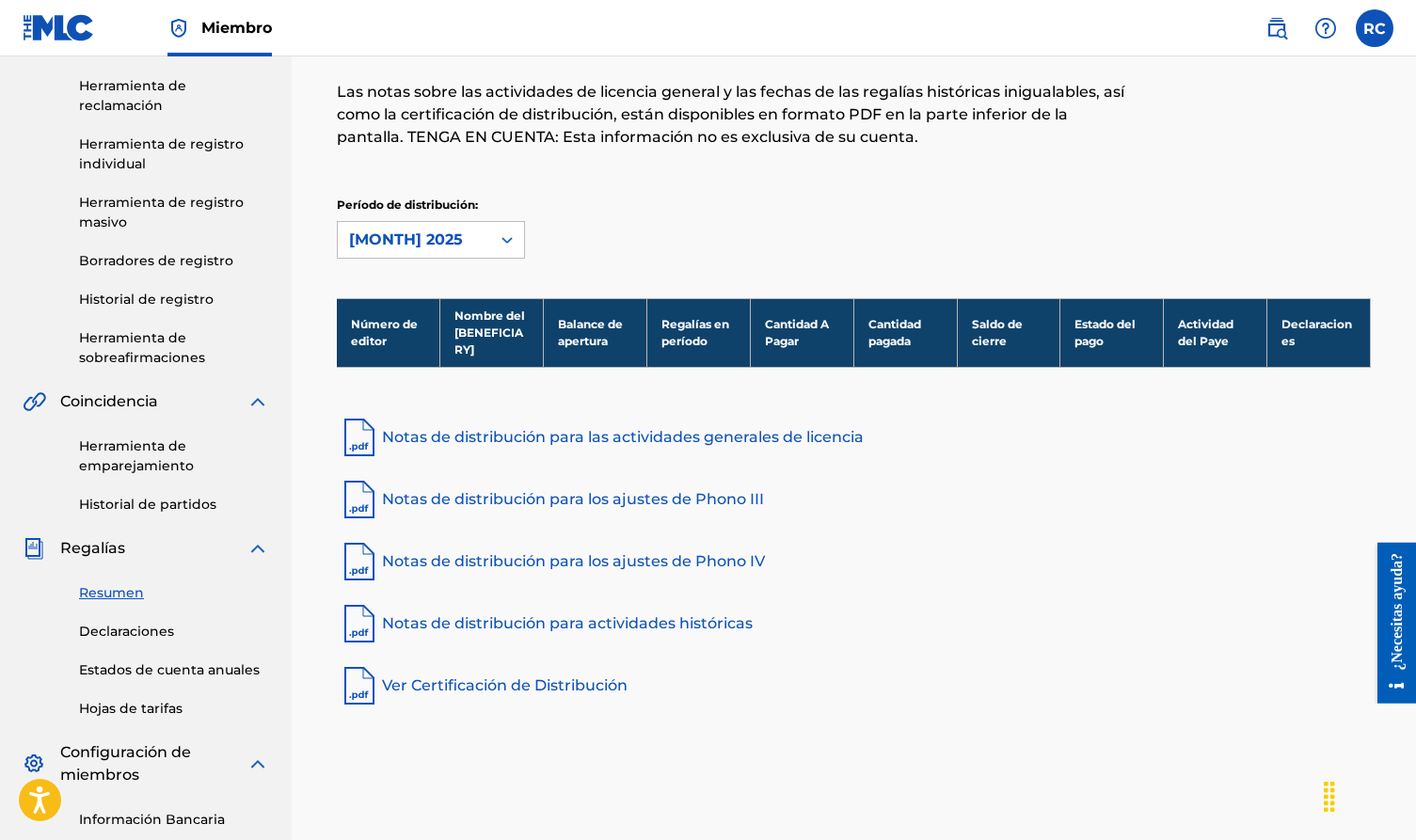 click on "Hojas de tarifas" at bounding box center [174, 708] 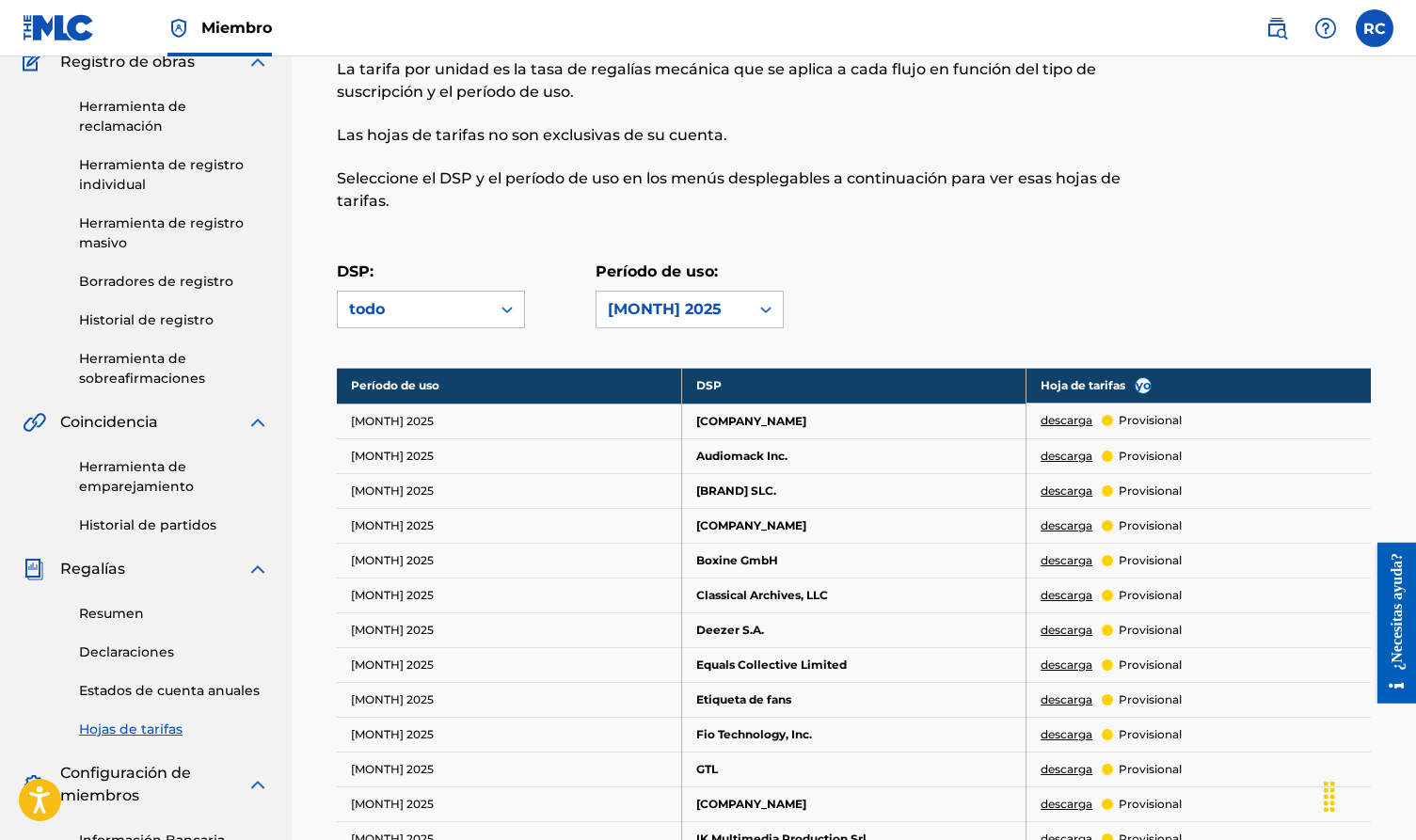 scroll, scrollTop: 246, scrollLeft: 0, axis: vertical 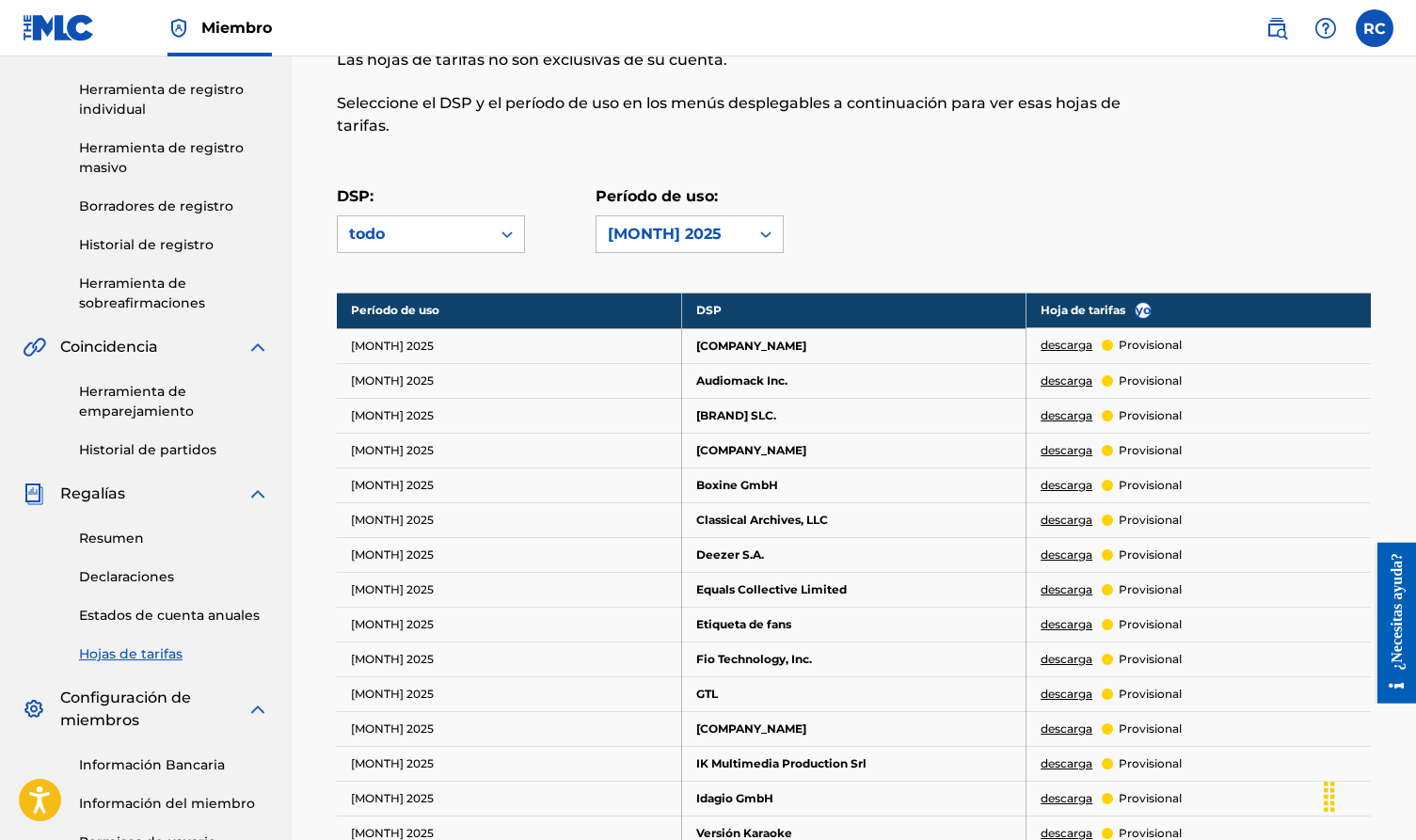 click on "Estados de cuenta anuales" at bounding box center (174, 615) 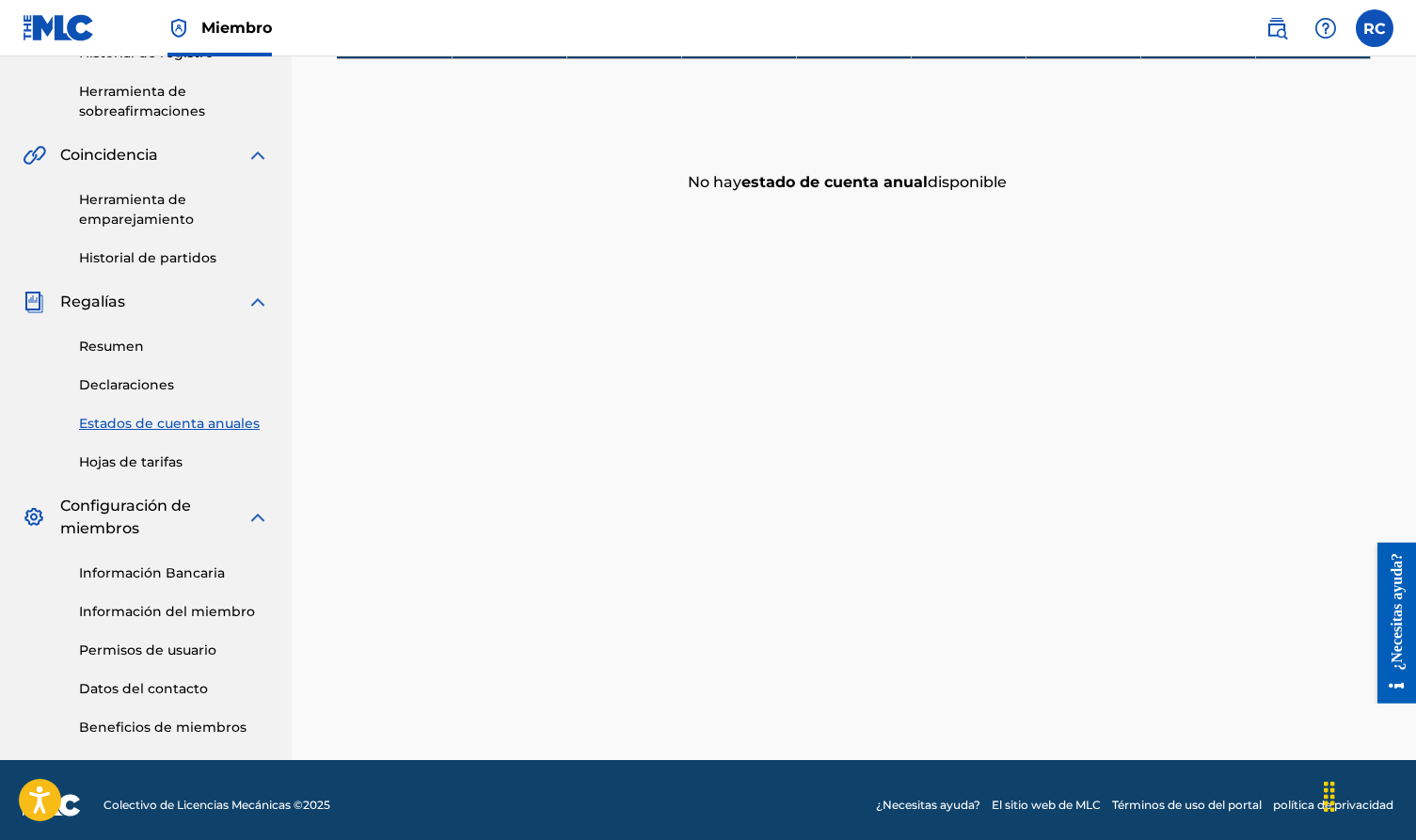 scroll, scrollTop: 437, scrollLeft: 0, axis: vertical 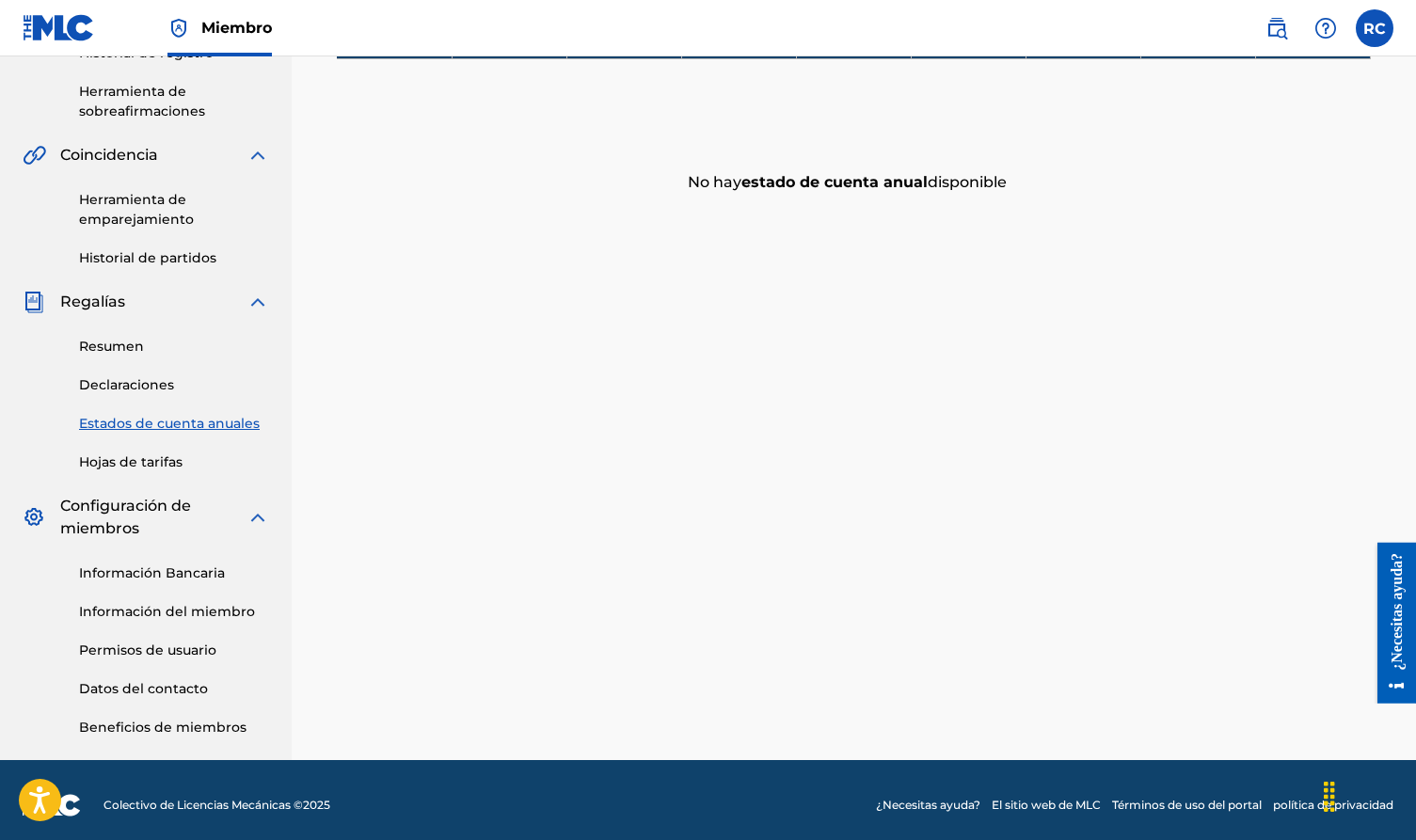 click on "Información Bancaria" at bounding box center (174, 573) 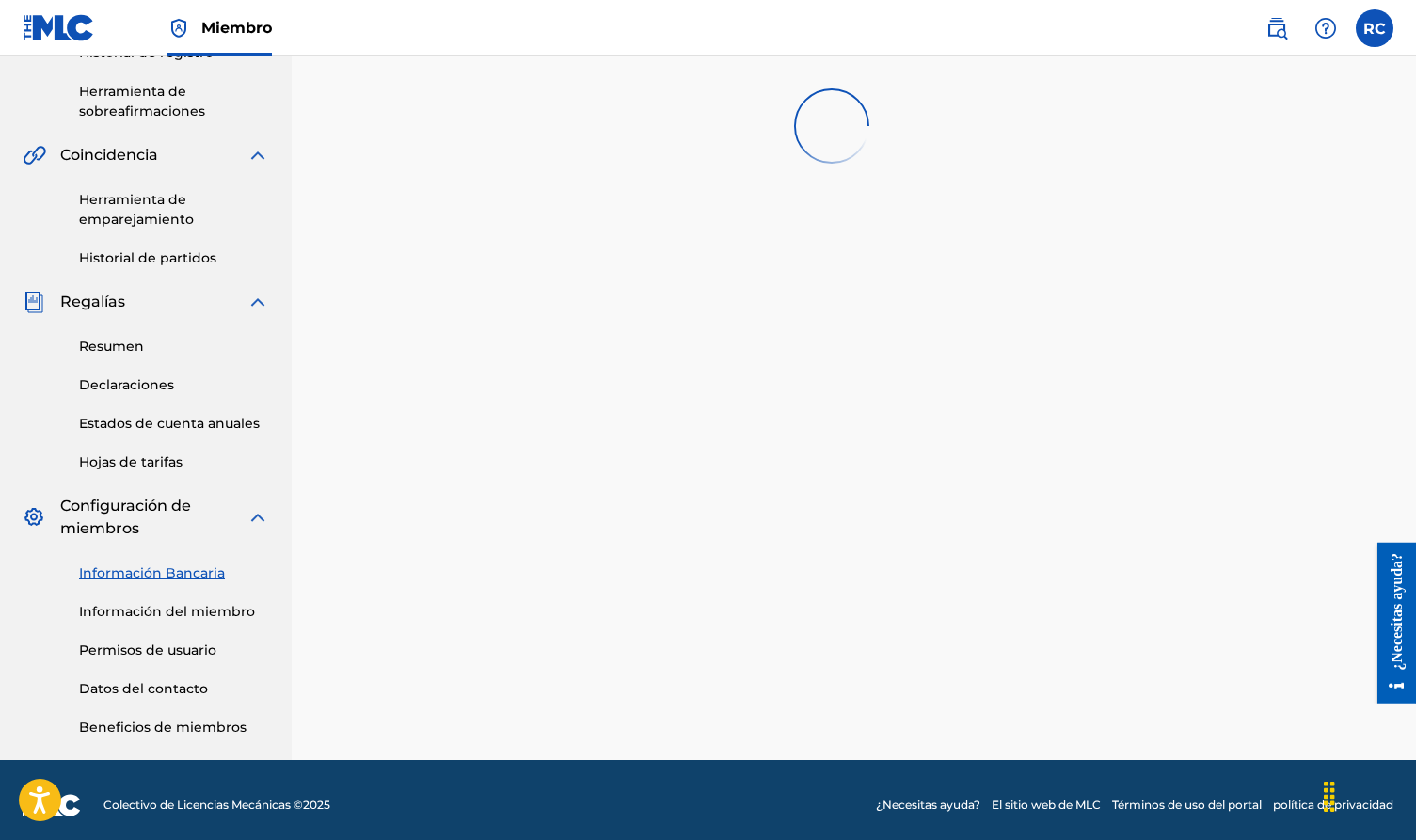 scroll, scrollTop: 0, scrollLeft: 0, axis: both 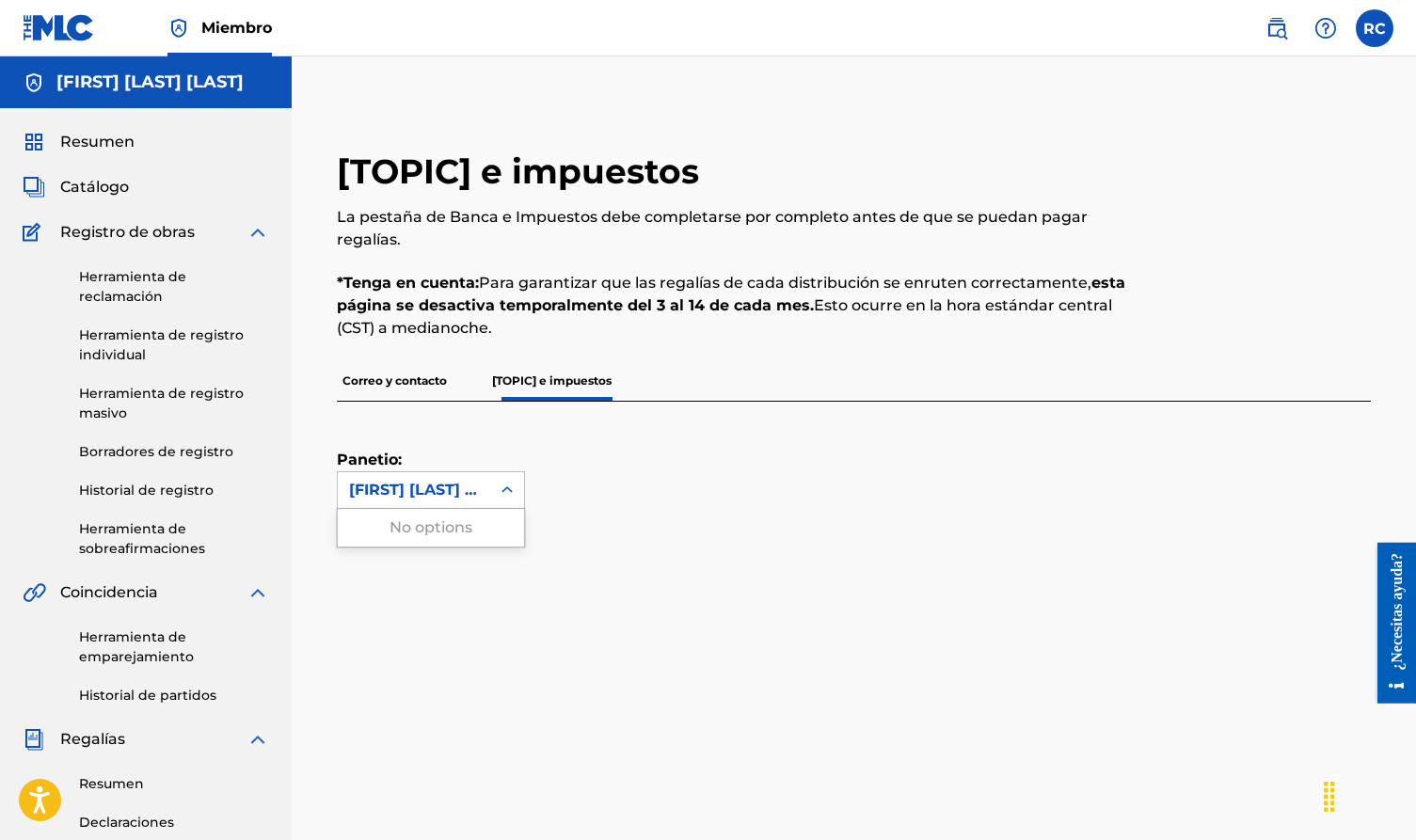 click 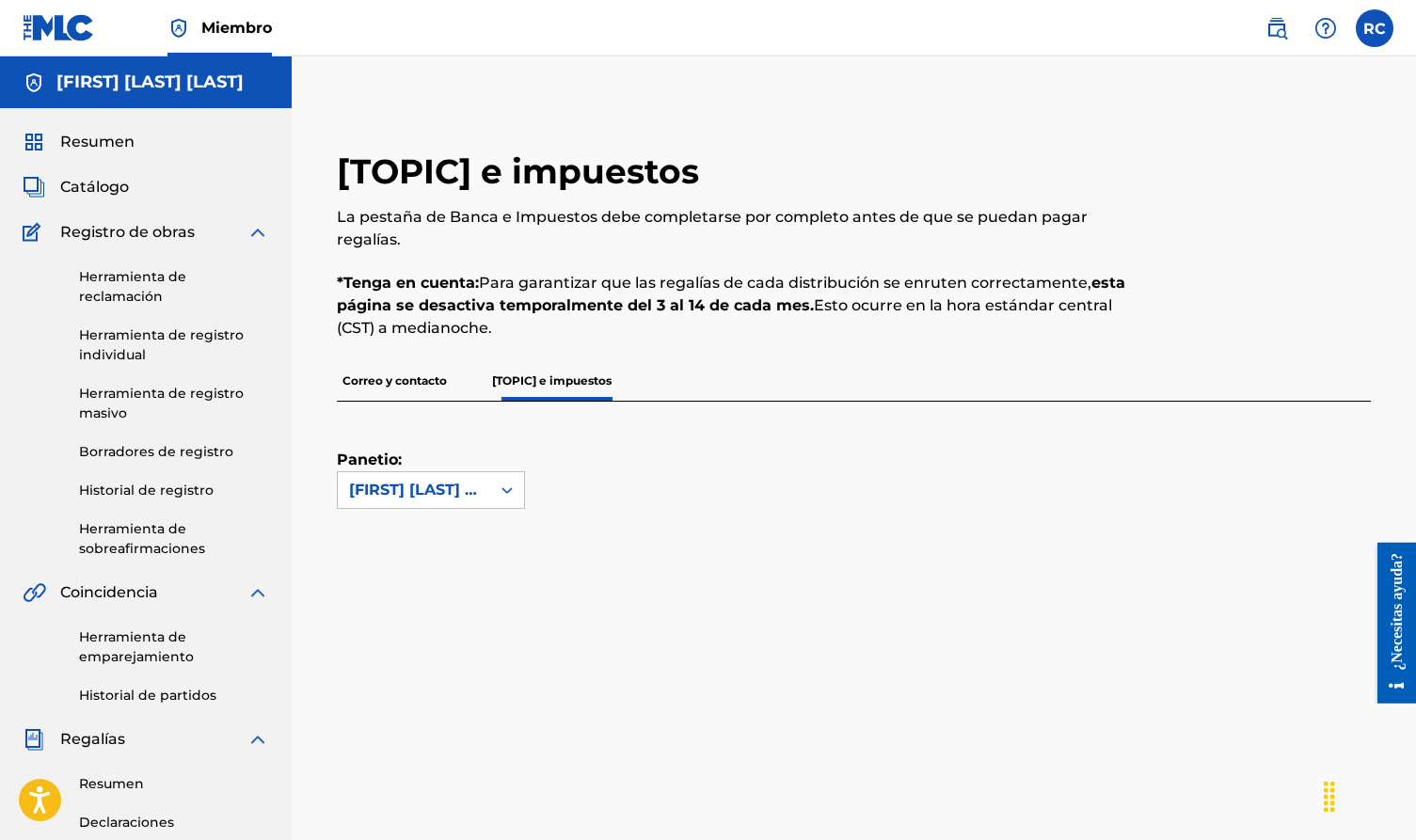 click on "Panetio: [FIRST] [LAST] [LAST]" at bounding box center (431, 455) 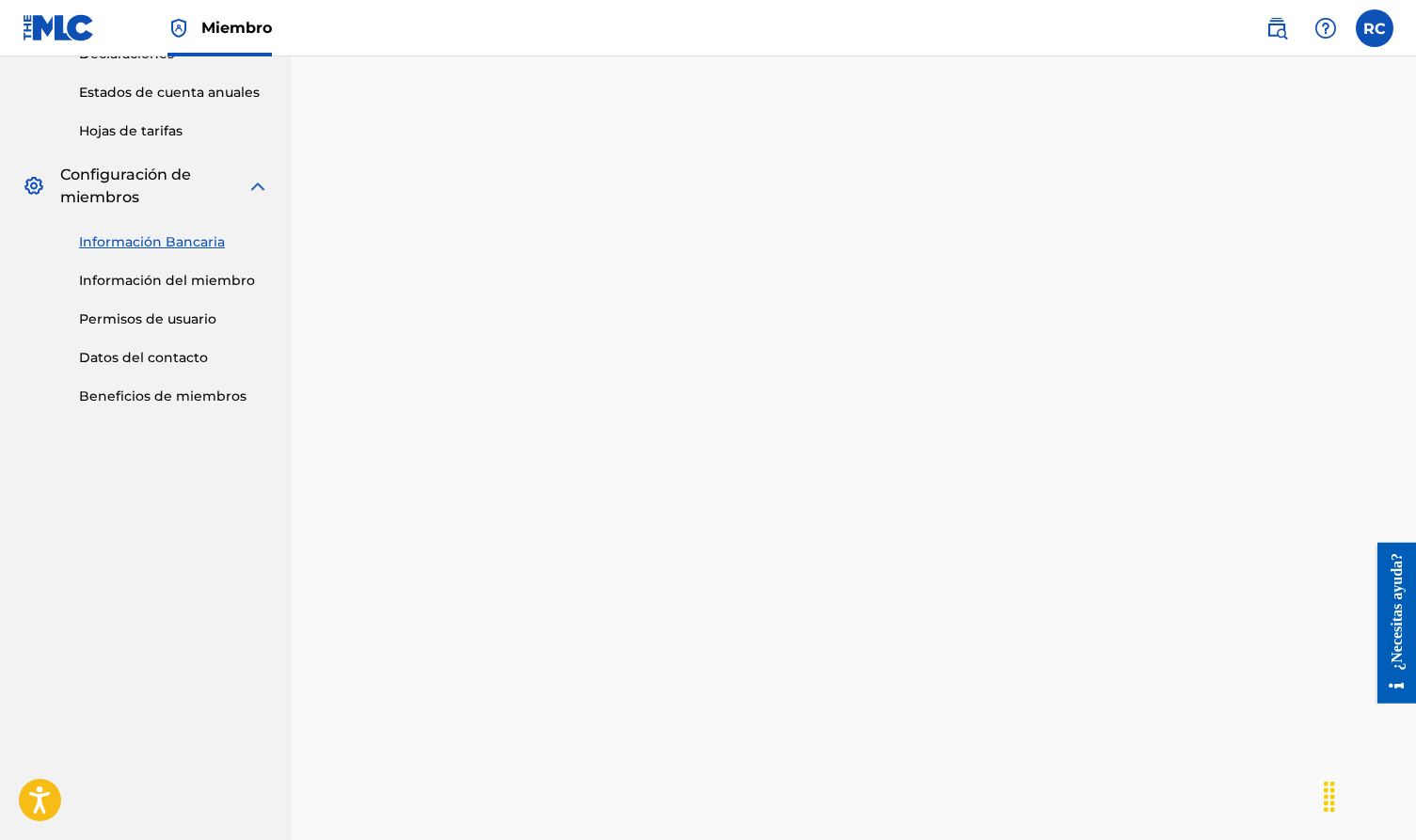 scroll, scrollTop: 764, scrollLeft: 0, axis: vertical 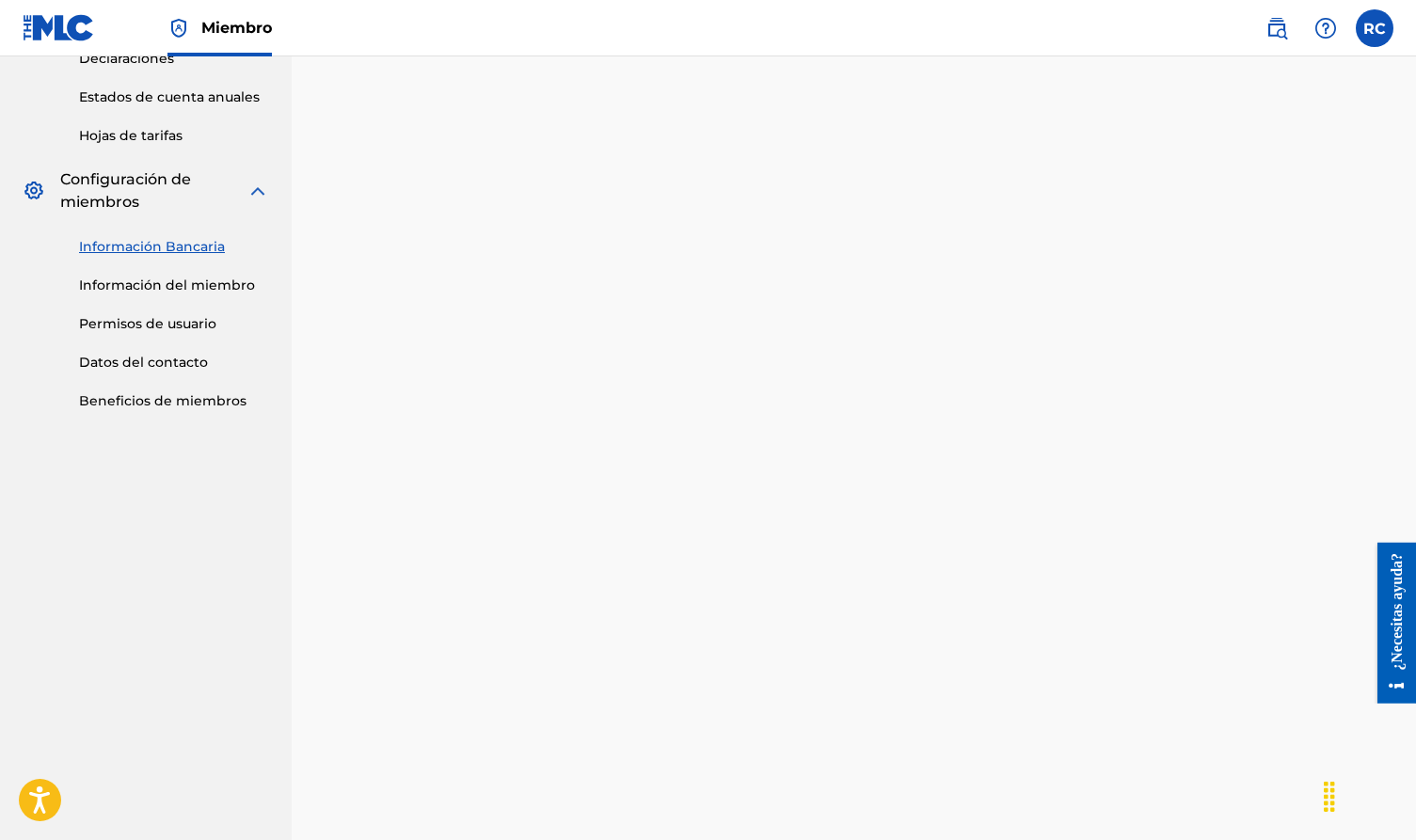 click on "Información del miembro" at bounding box center [174, 285] 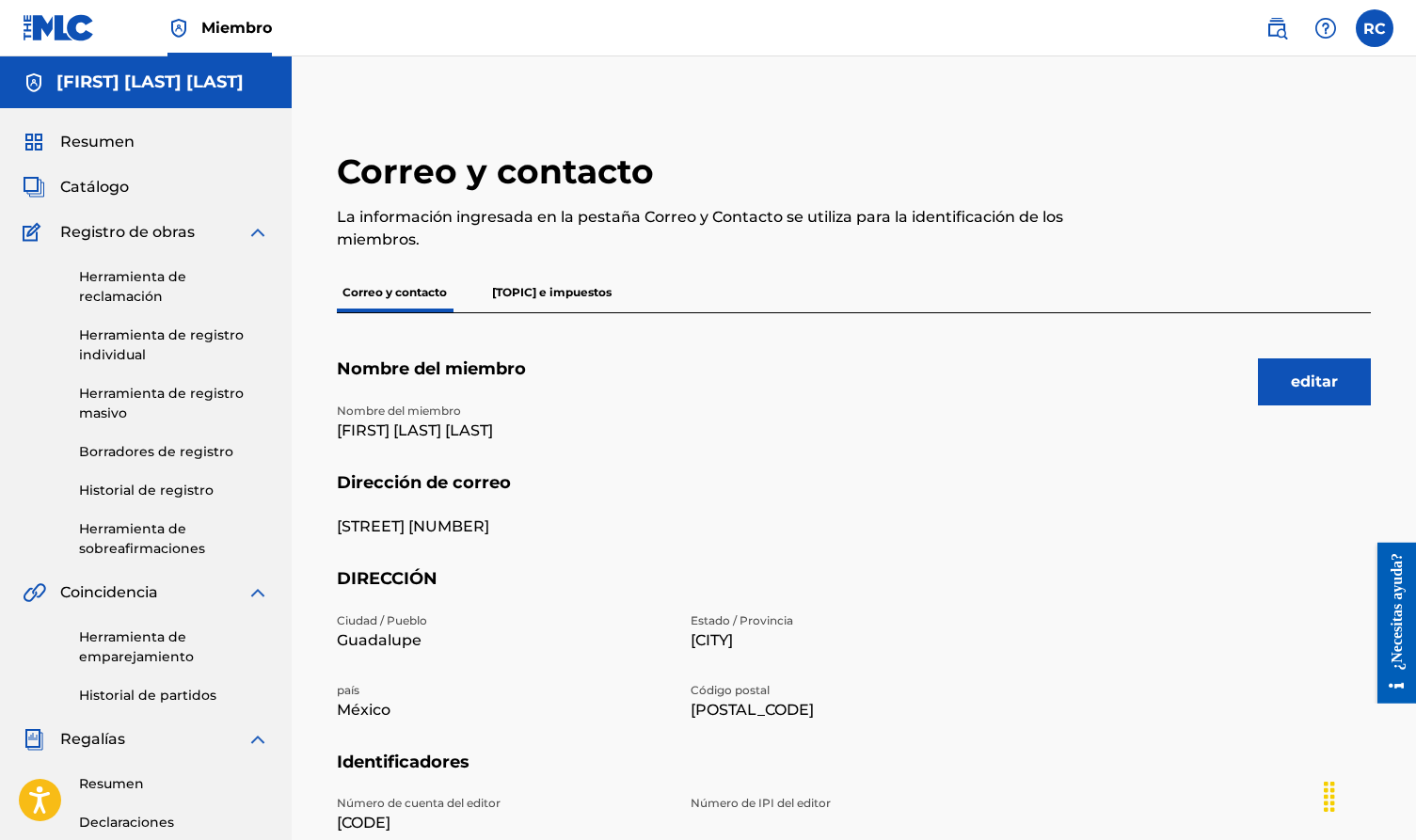 scroll, scrollTop: 0, scrollLeft: 0, axis: both 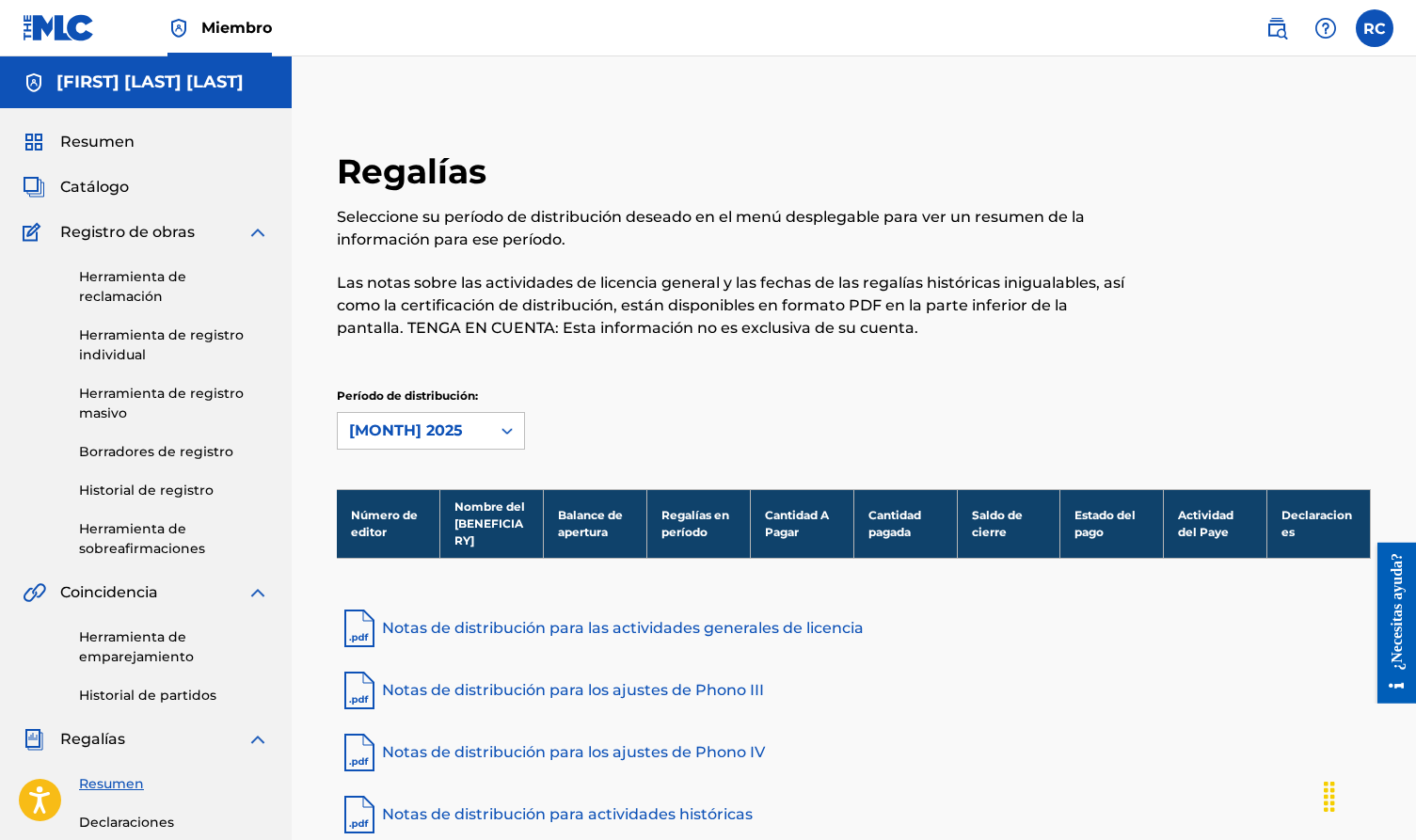 click on "Período de distribución: [MONTH] 2025" at bounding box center [853, 427] 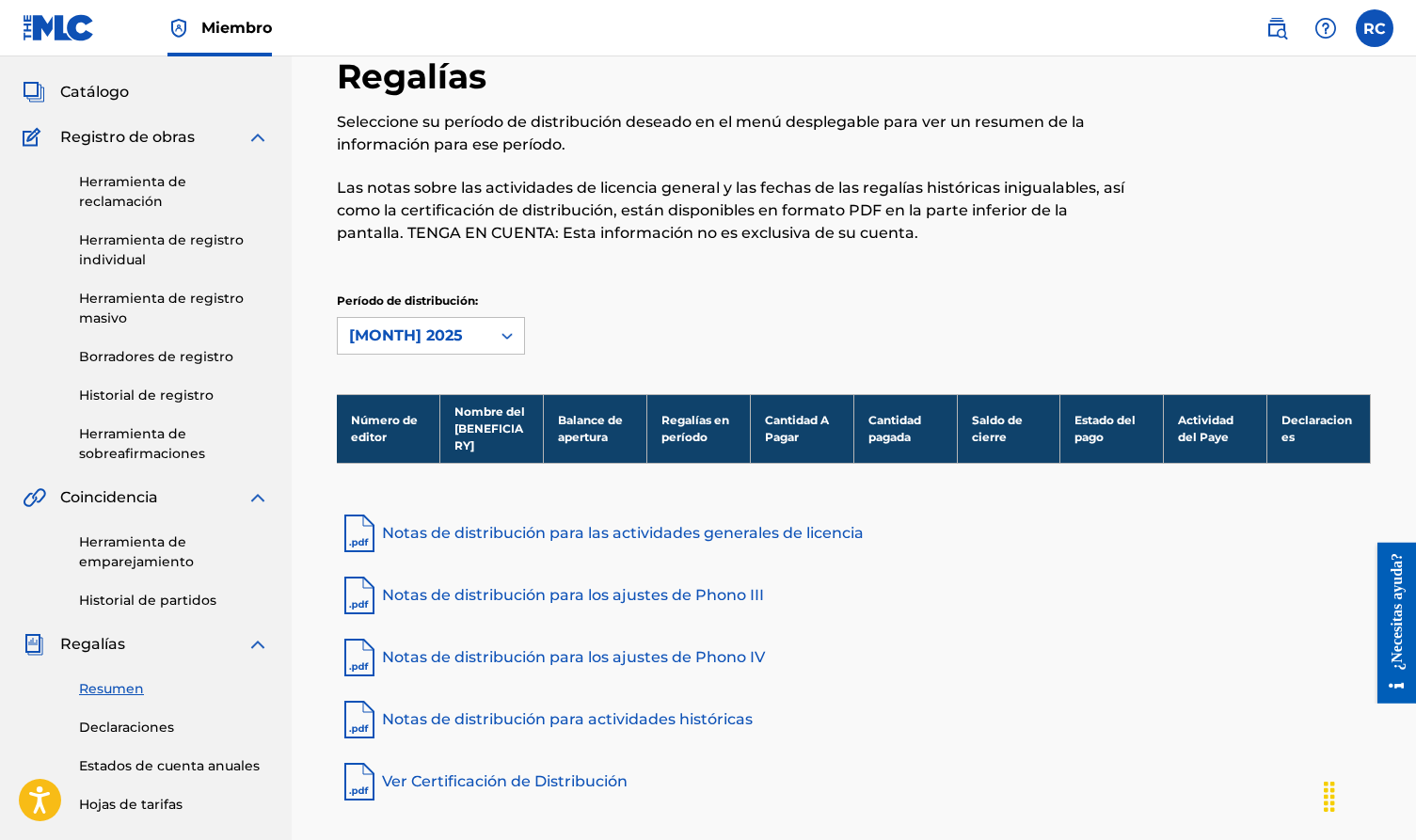 scroll, scrollTop: 143, scrollLeft: 0, axis: vertical 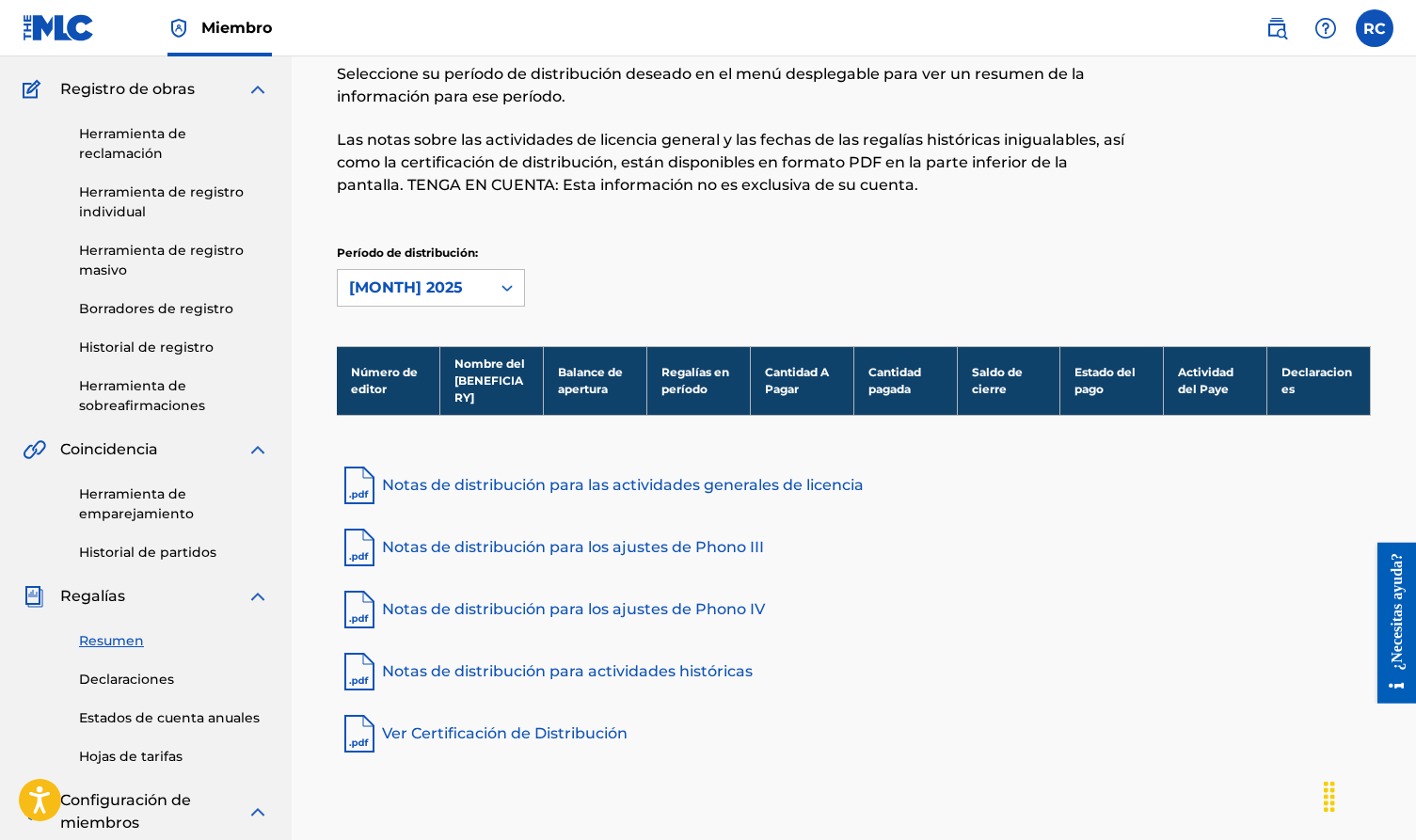 click on "Notas de distribución para actividades históricas" at bounding box center (853, 672) 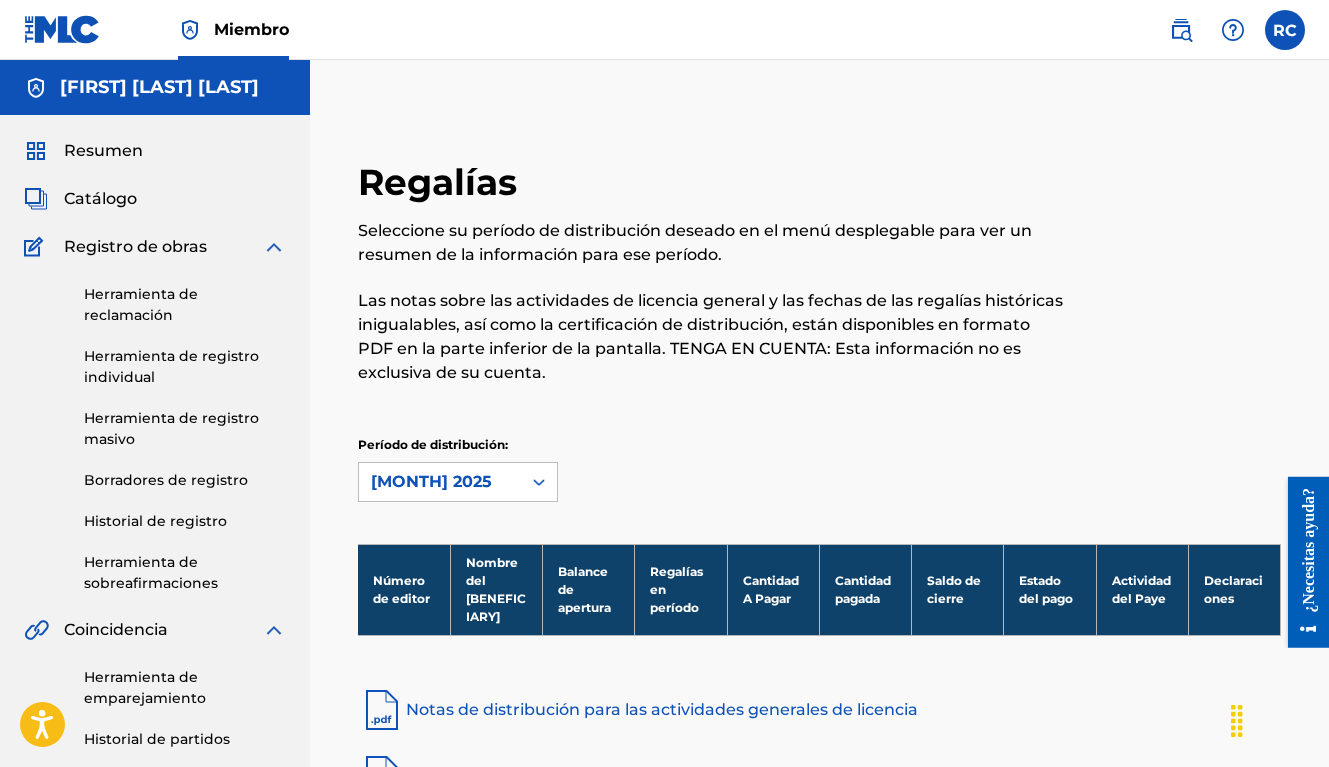 scroll, scrollTop: 0, scrollLeft: 0, axis: both 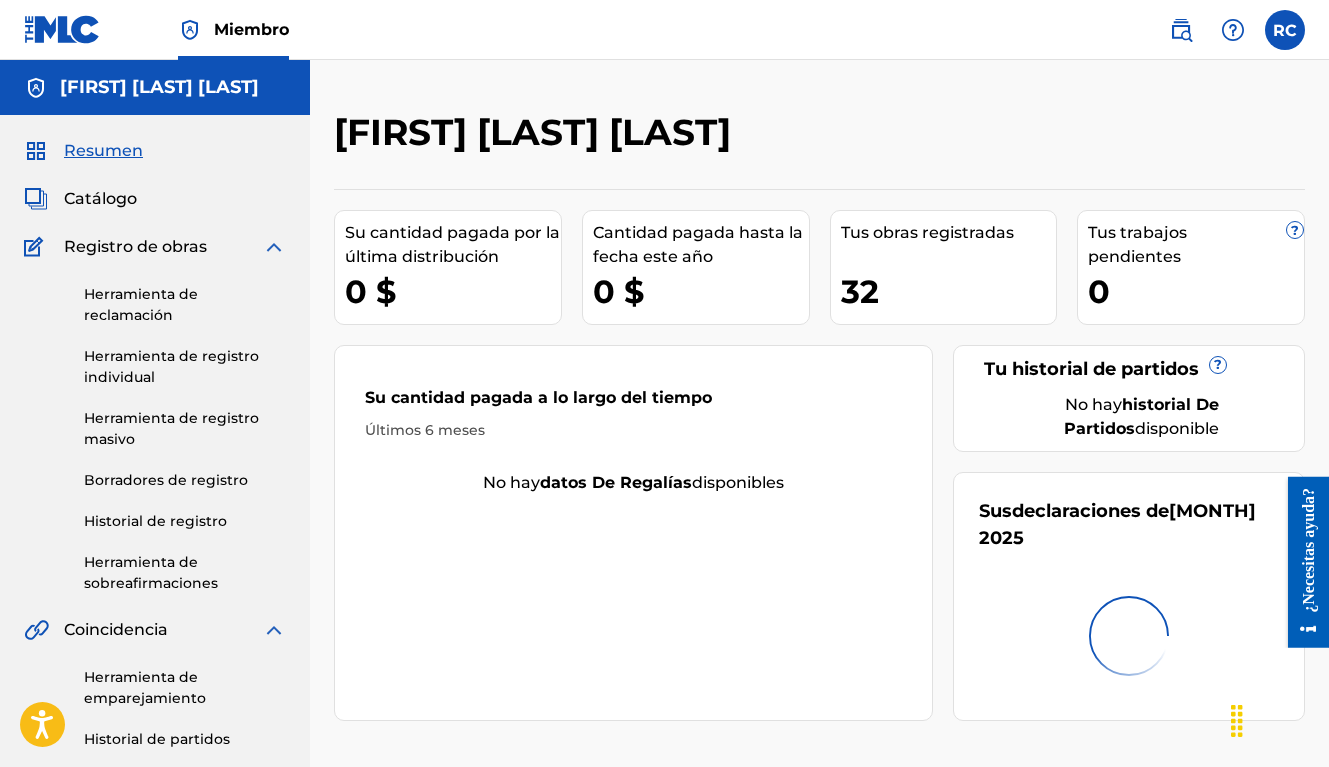 click on "0 $" at bounding box center [453, 291] 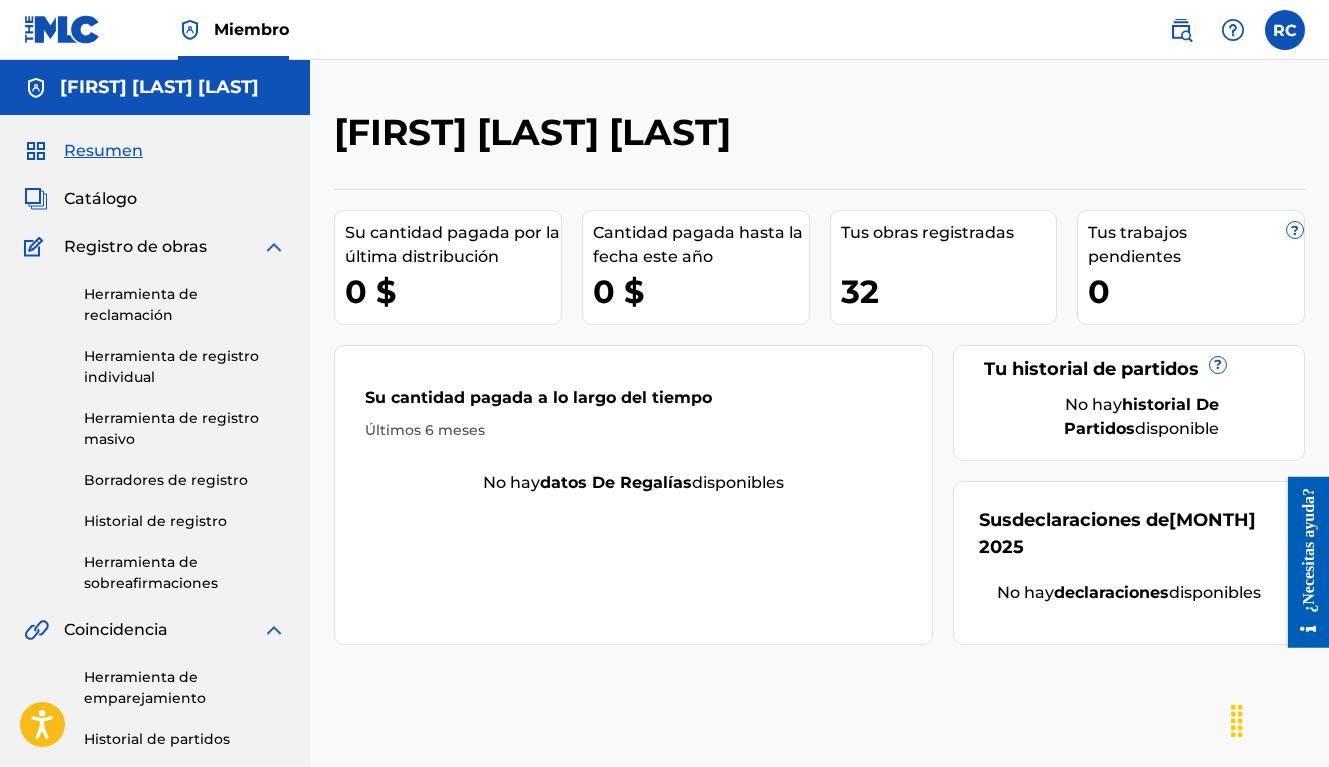click on "32" at bounding box center (949, 291) 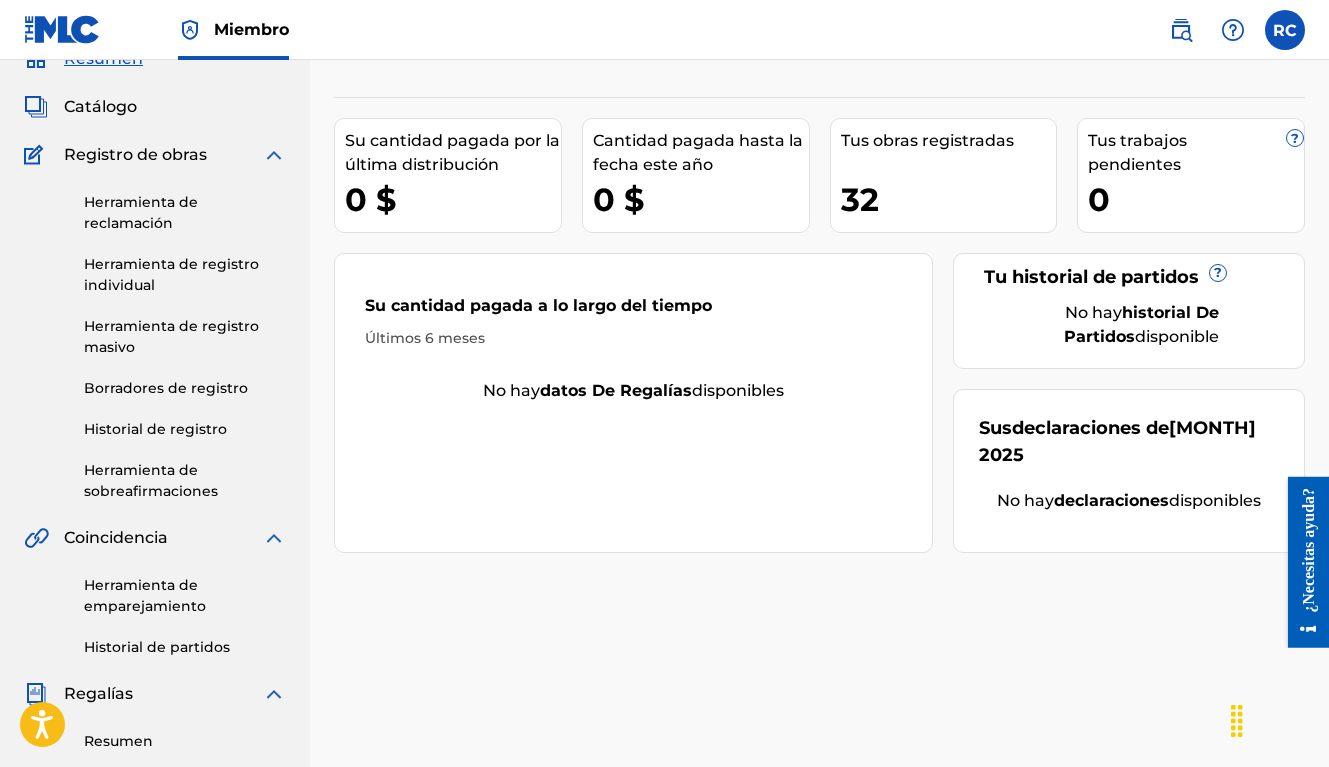 scroll, scrollTop: 91, scrollLeft: 0, axis: vertical 